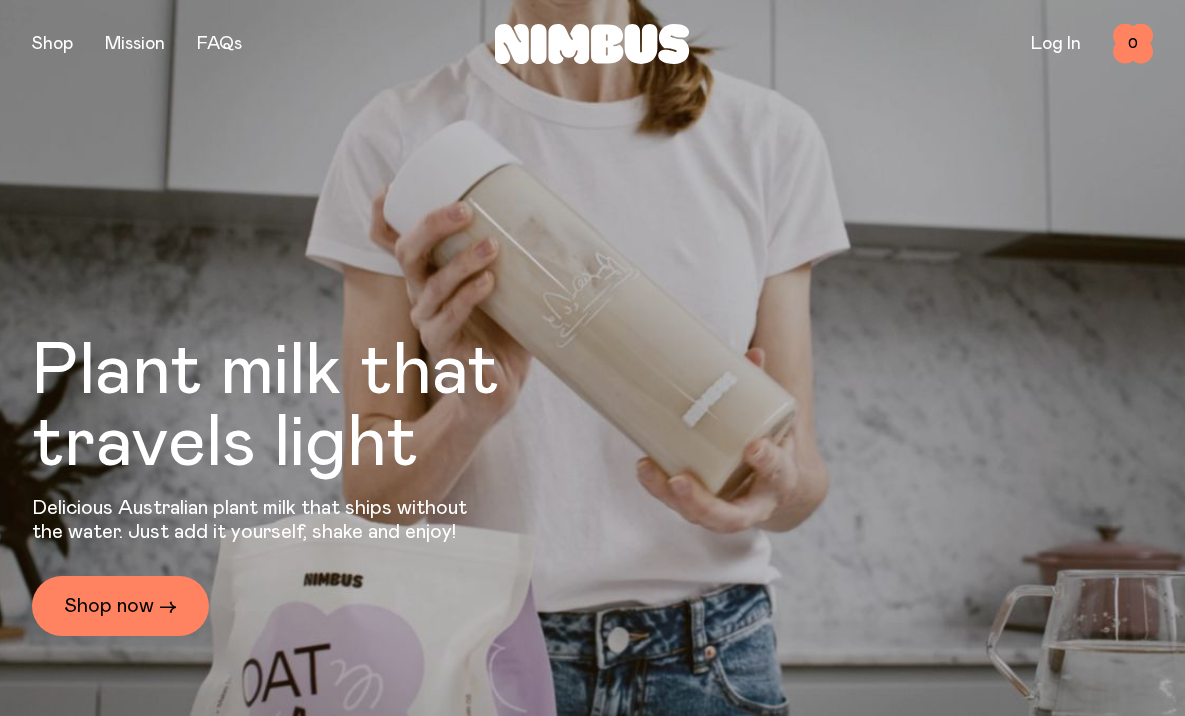 scroll, scrollTop: 0, scrollLeft: 0, axis: both 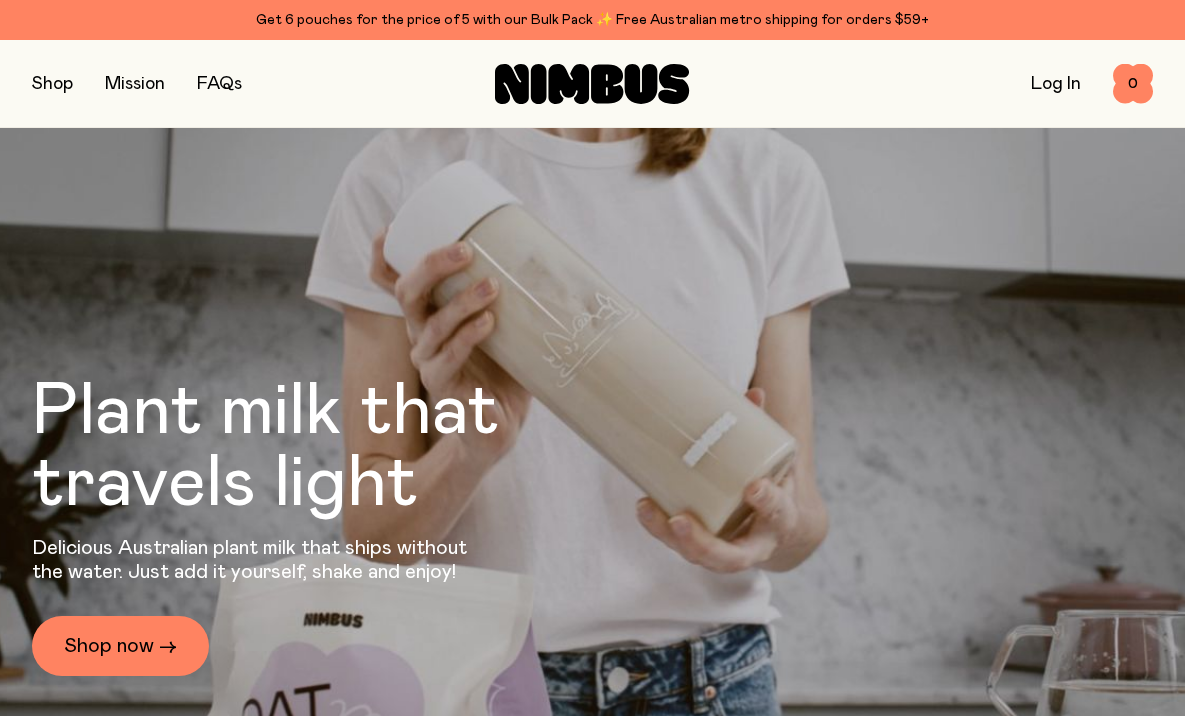 click on "Log In" at bounding box center (1056, 84) 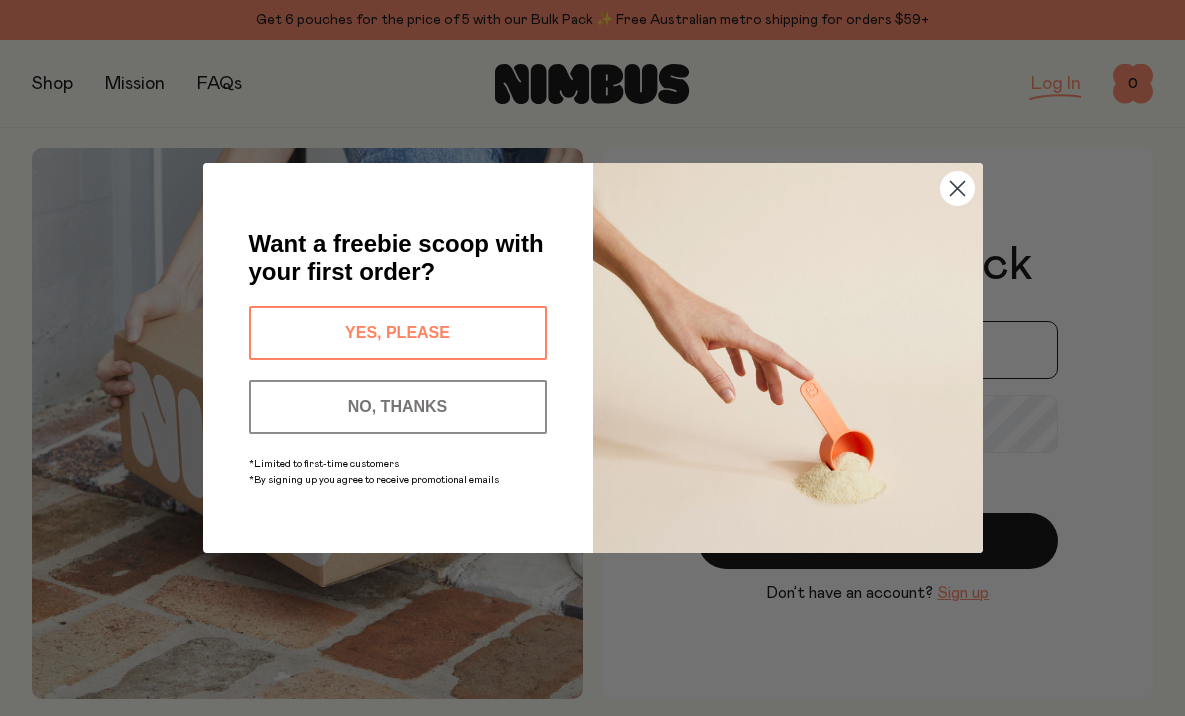 type on "**********" 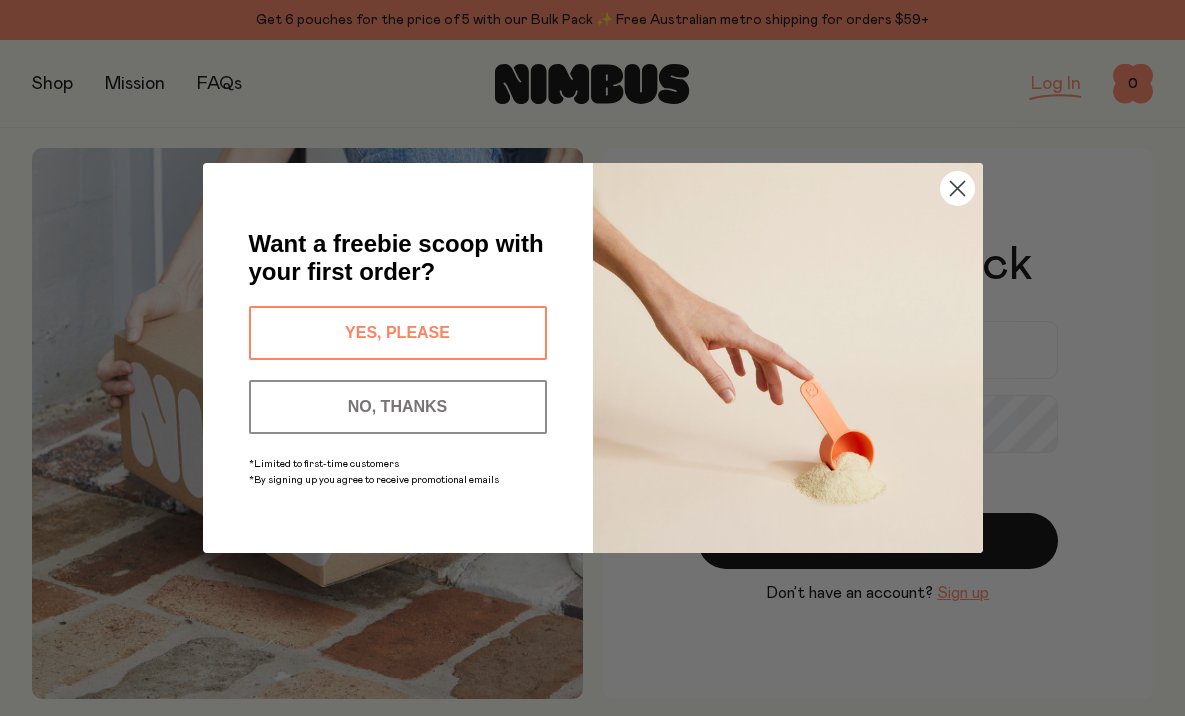 click on "NO, THANKS" at bounding box center (398, 407) 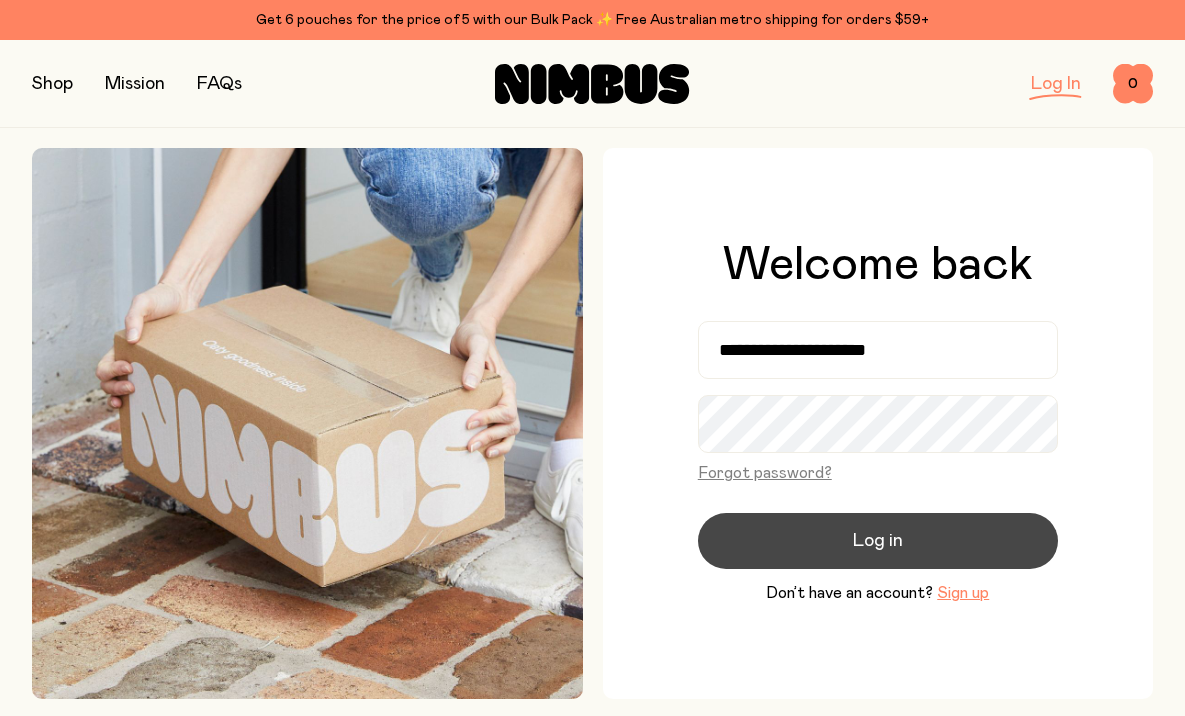 click on "Log in" at bounding box center (878, 541) 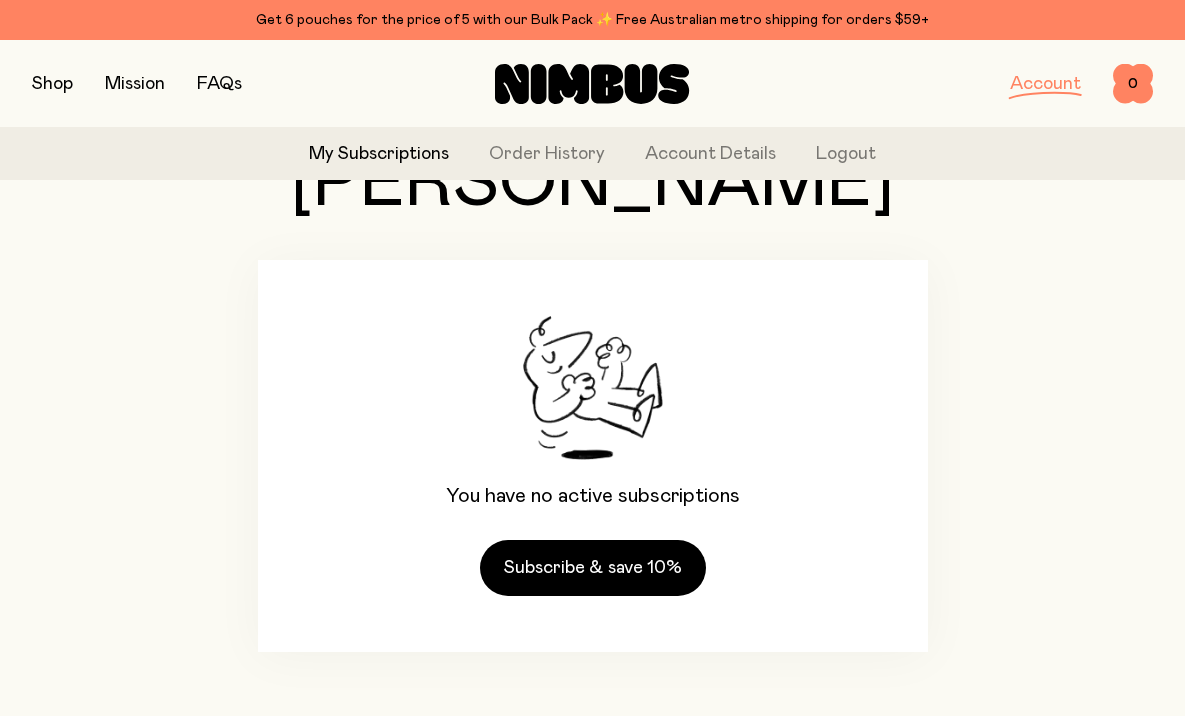 scroll, scrollTop: 0, scrollLeft: 0, axis: both 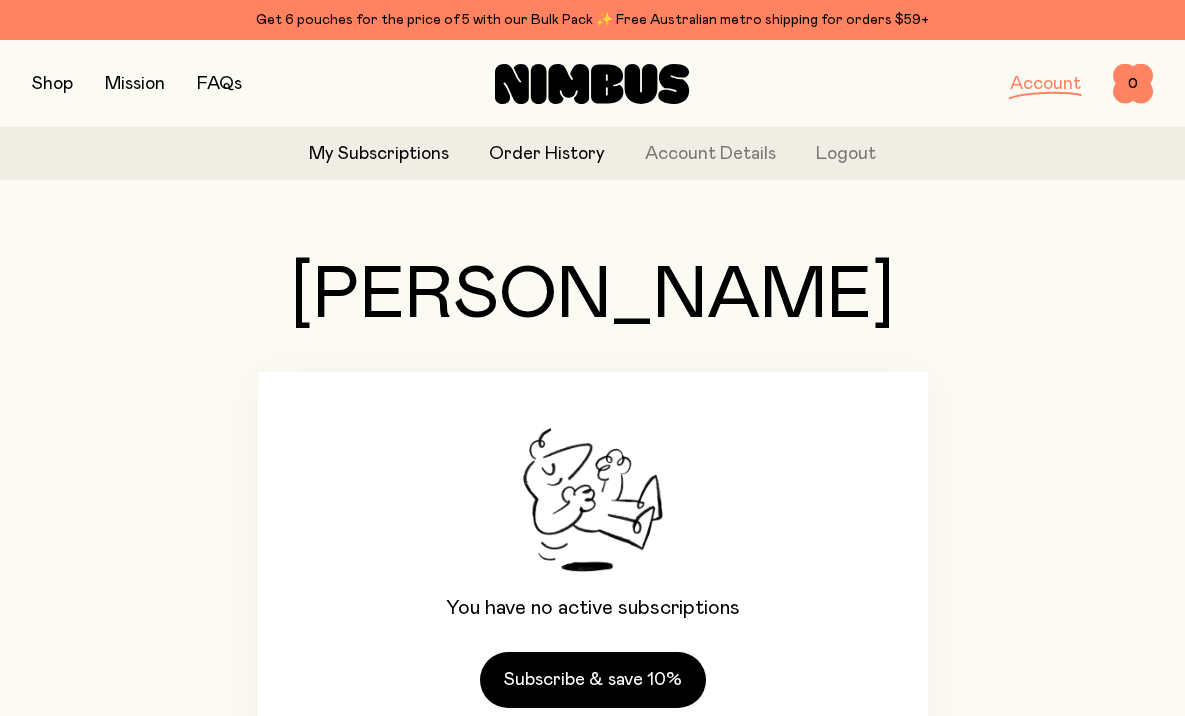 click on "Order History" 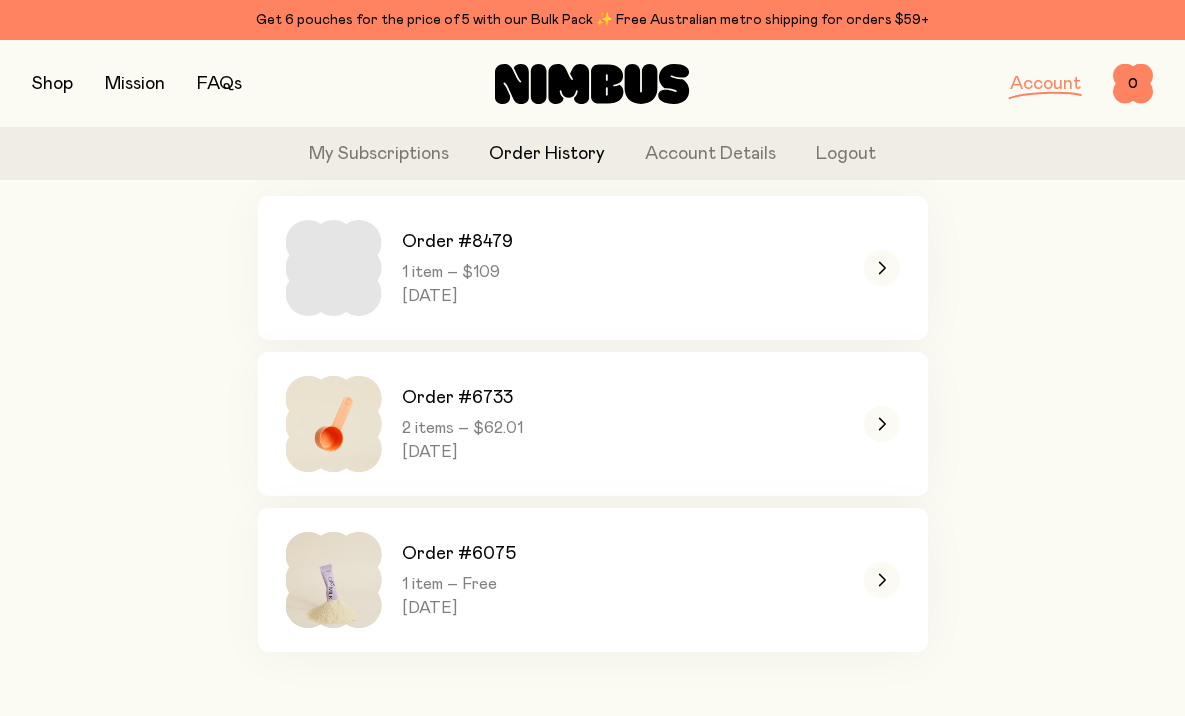 scroll, scrollTop: 149, scrollLeft: 0, axis: vertical 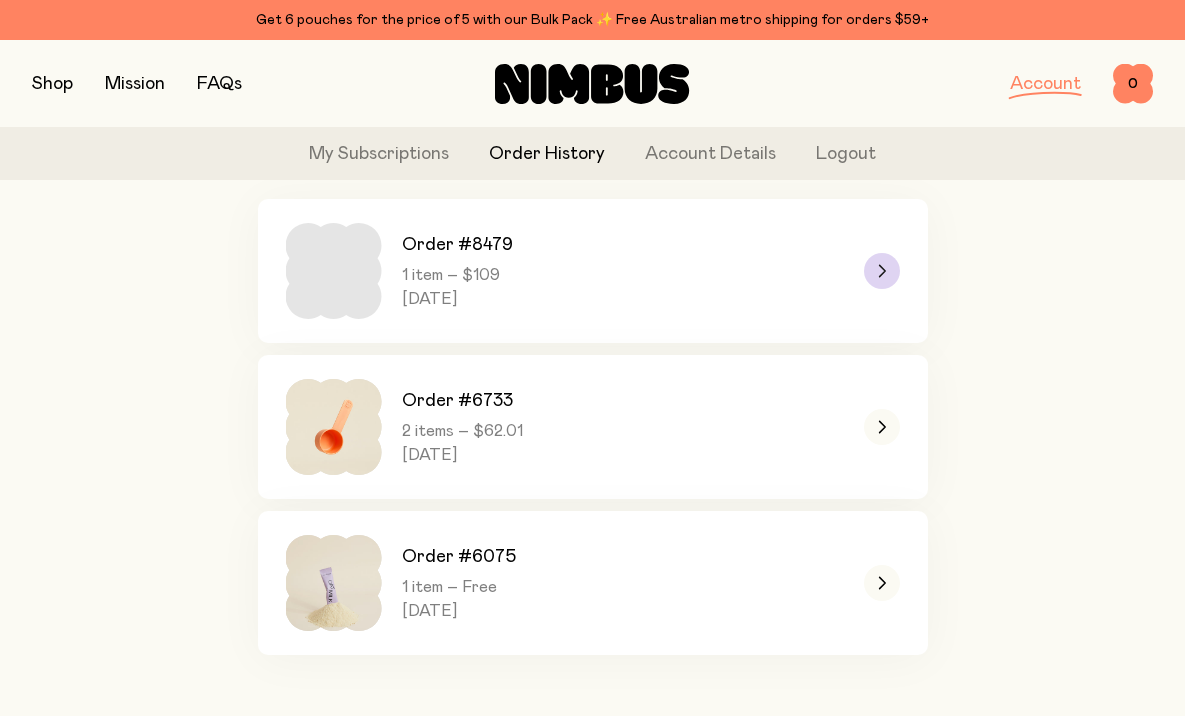click 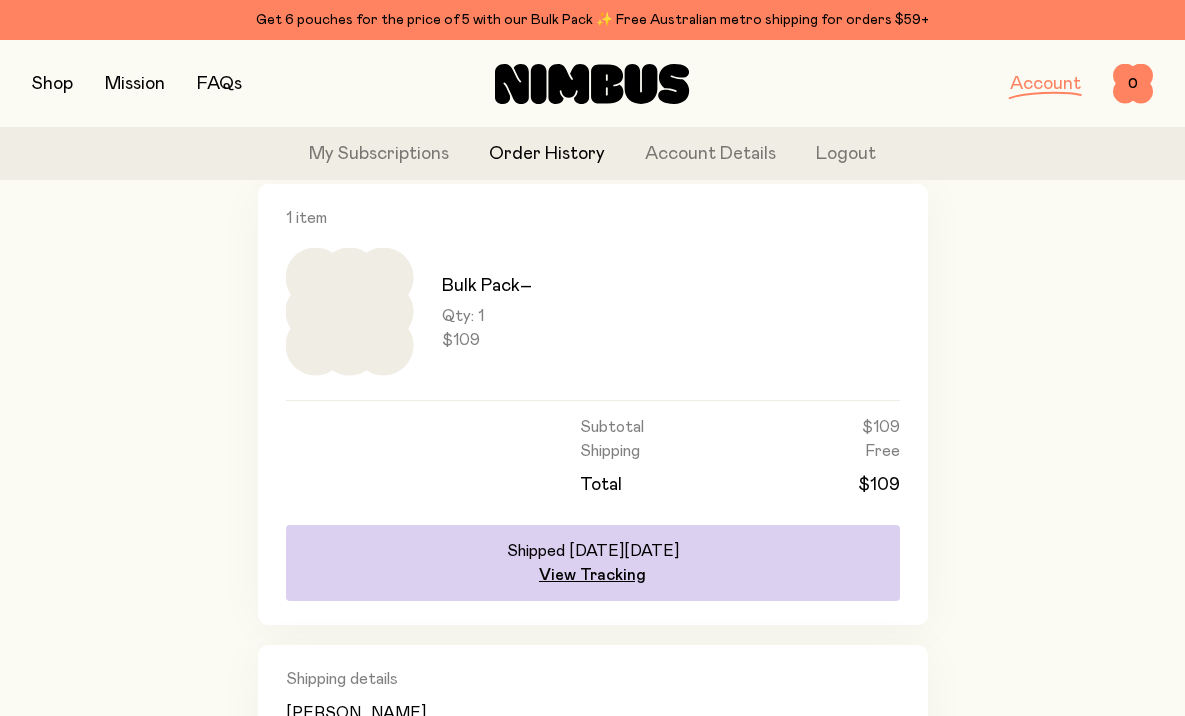scroll, scrollTop: 402, scrollLeft: 0, axis: vertical 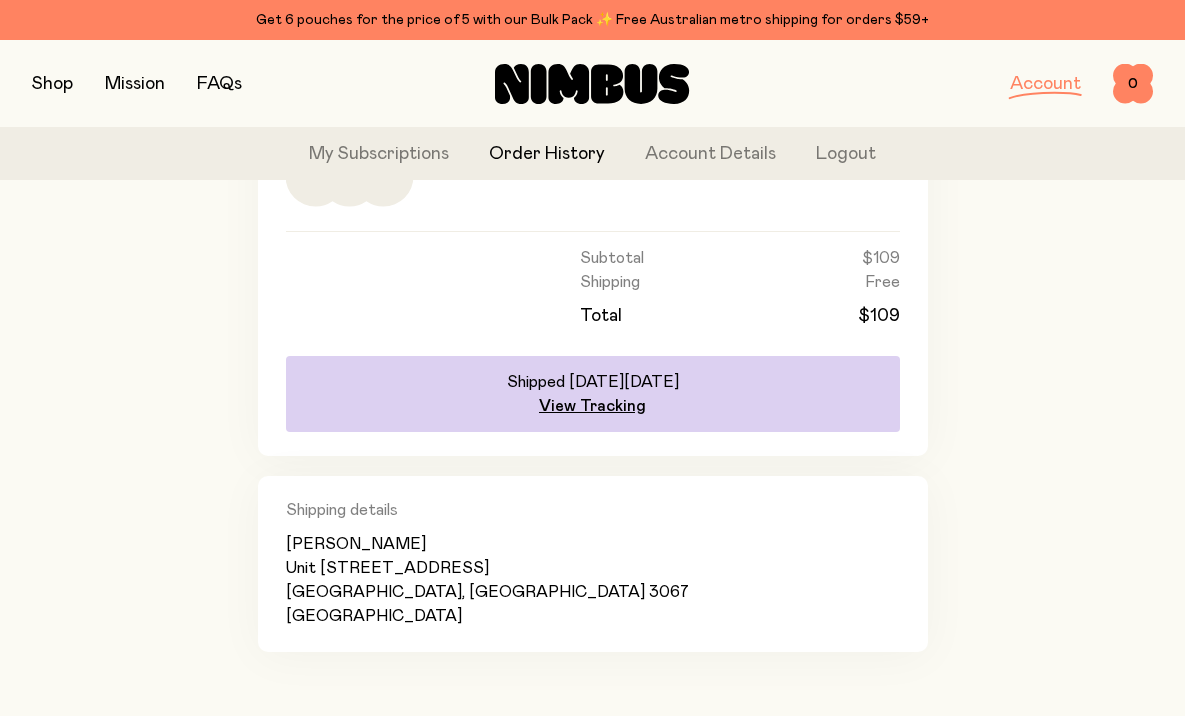 click at bounding box center [52, 84] 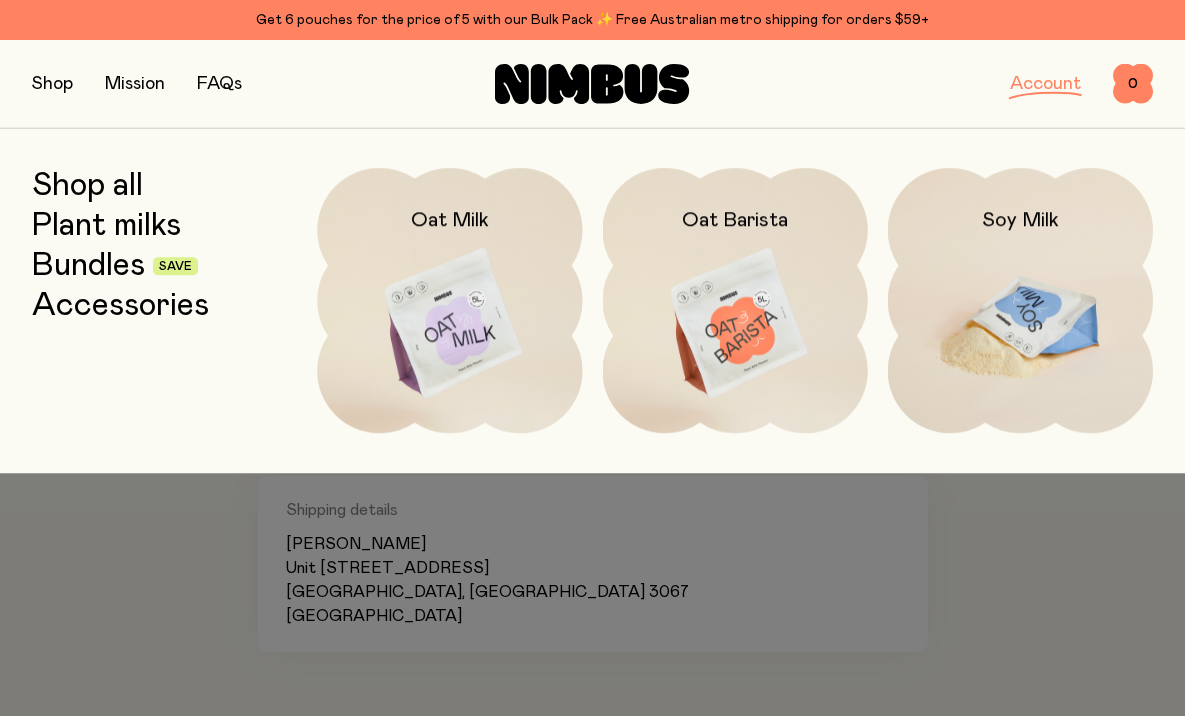 click at bounding box center [1020, 324] 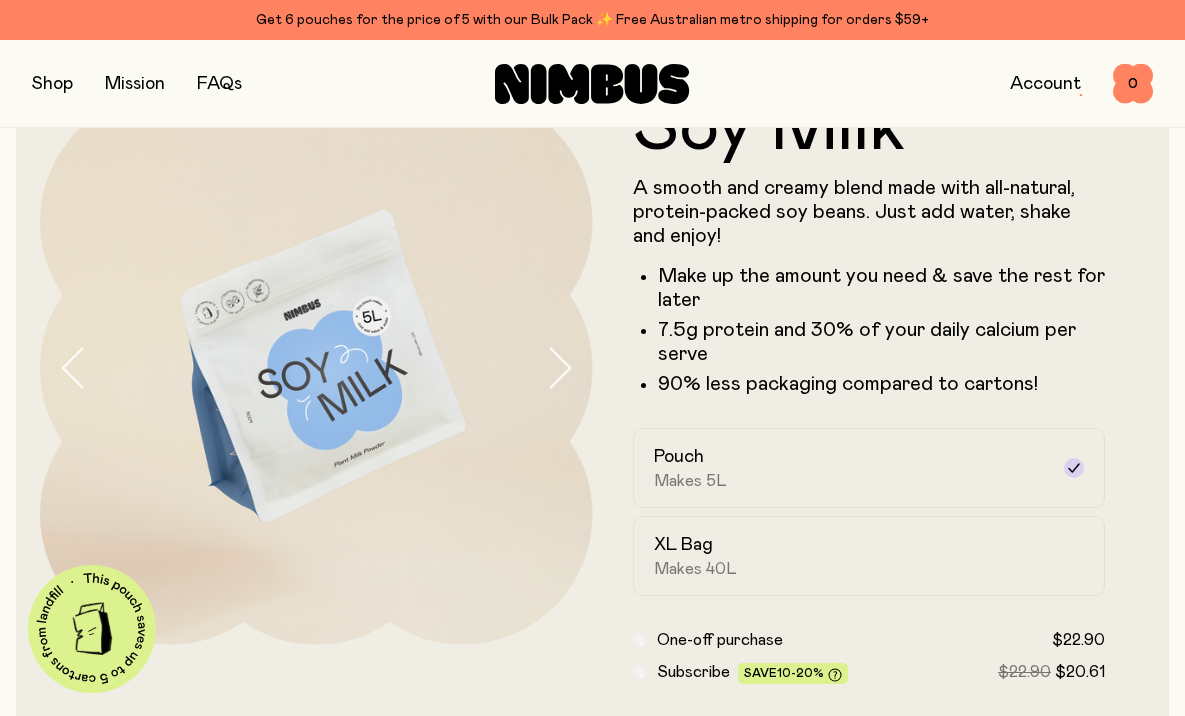 scroll, scrollTop: 74, scrollLeft: 0, axis: vertical 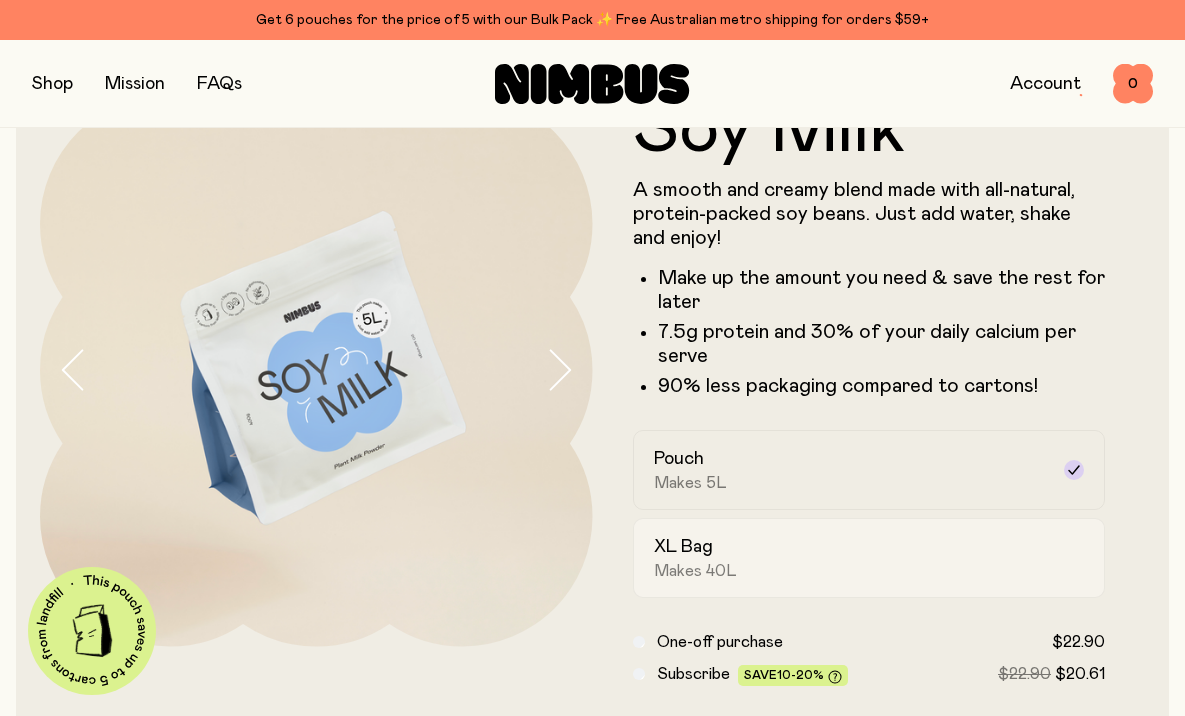click on "XL Bag Makes 40L" at bounding box center [851, 558] 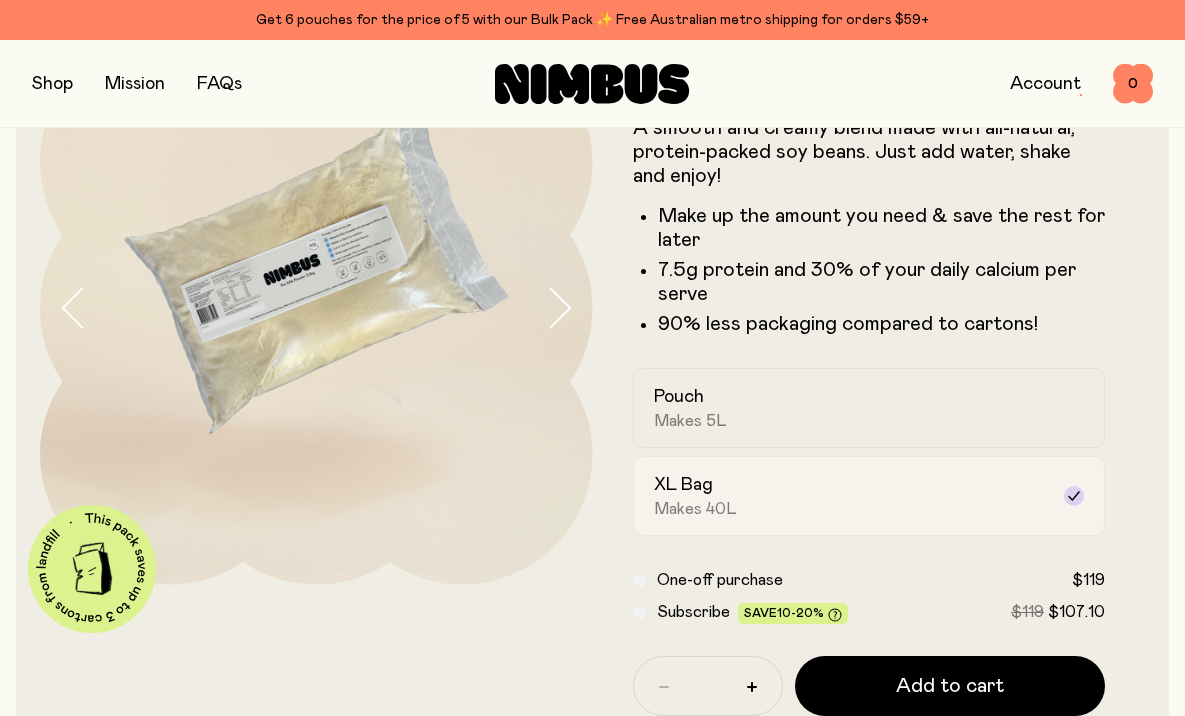 scroll, scrollTop: 138, scrollLeft: 0, axis: vertical 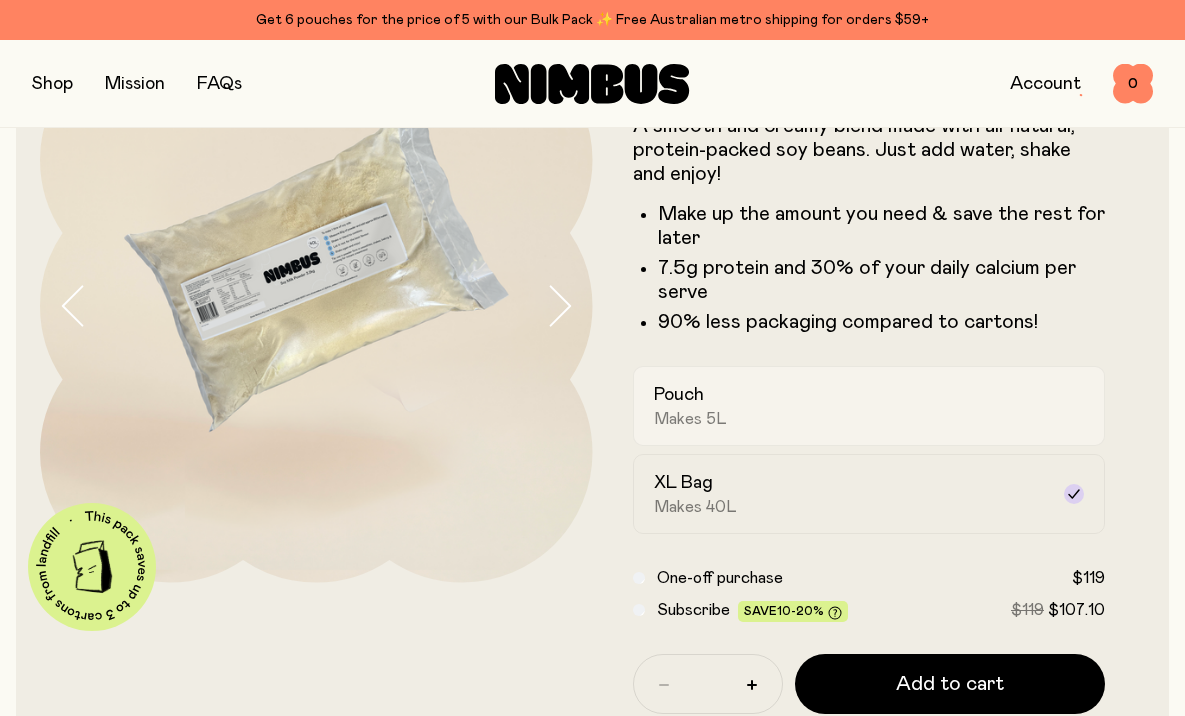 click on "Pouch Makes 5L" at bounding box center (851, 406) 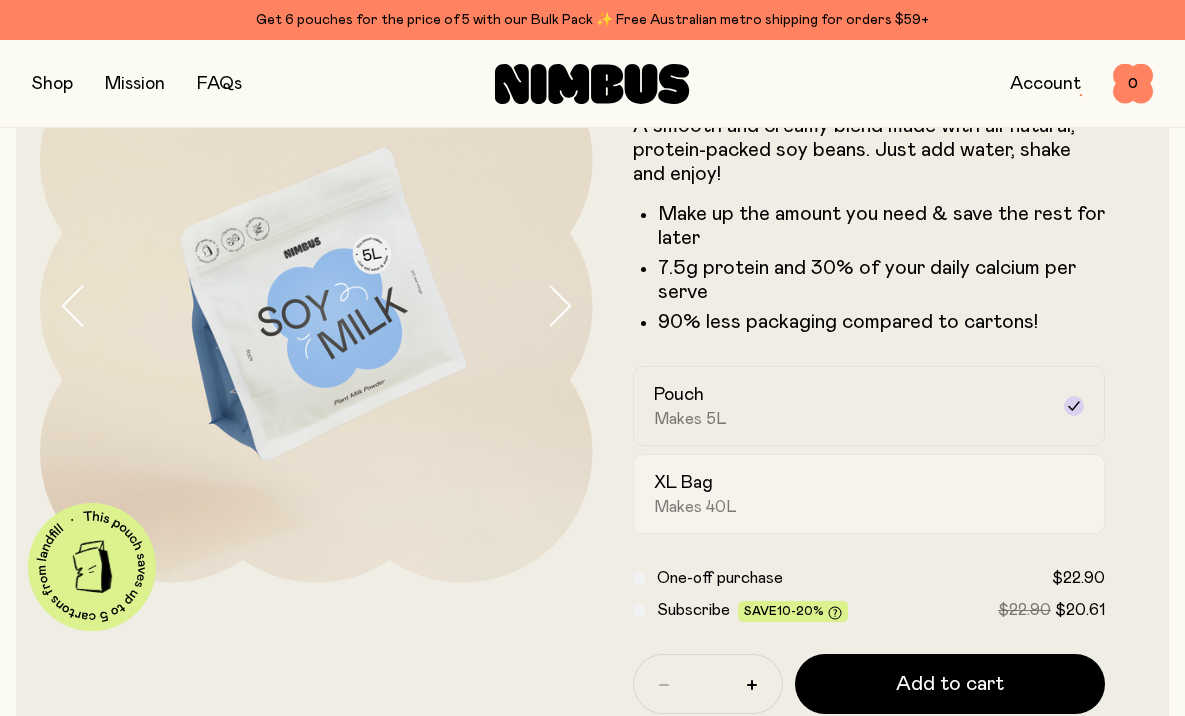click on "XL Bag Makes 40L" at bounding box center (851, 494) 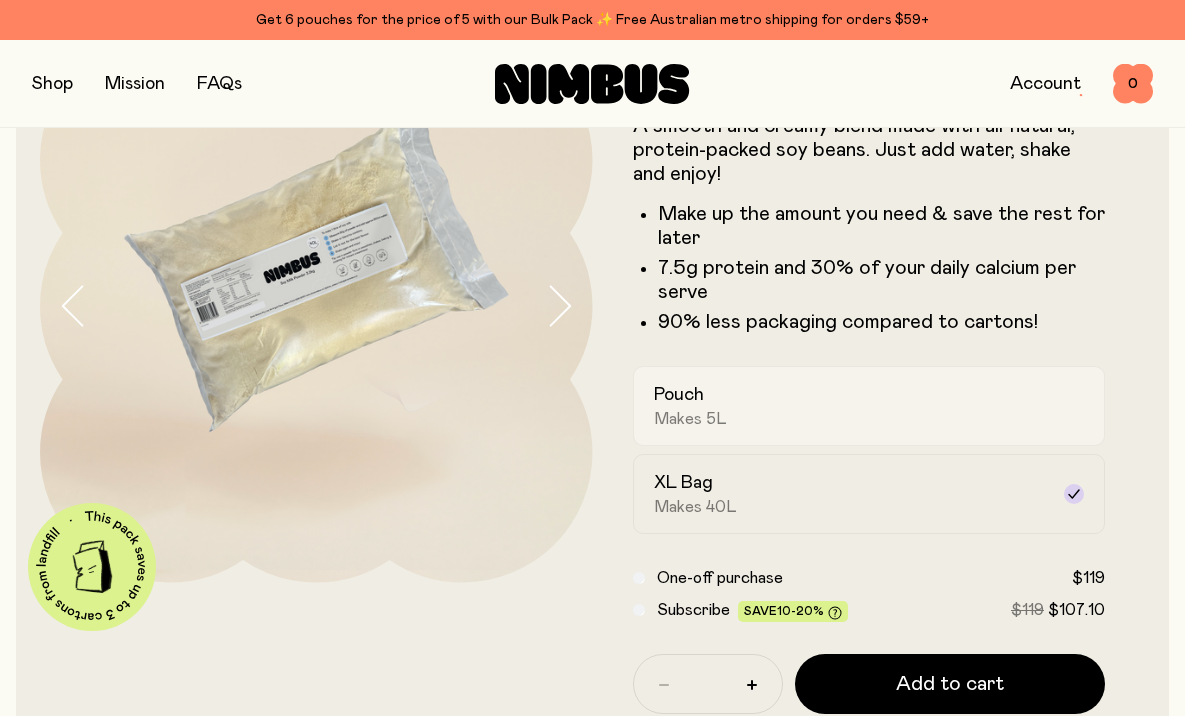 click on "Pouch Makes 5L" at bounding box center [851, 406] 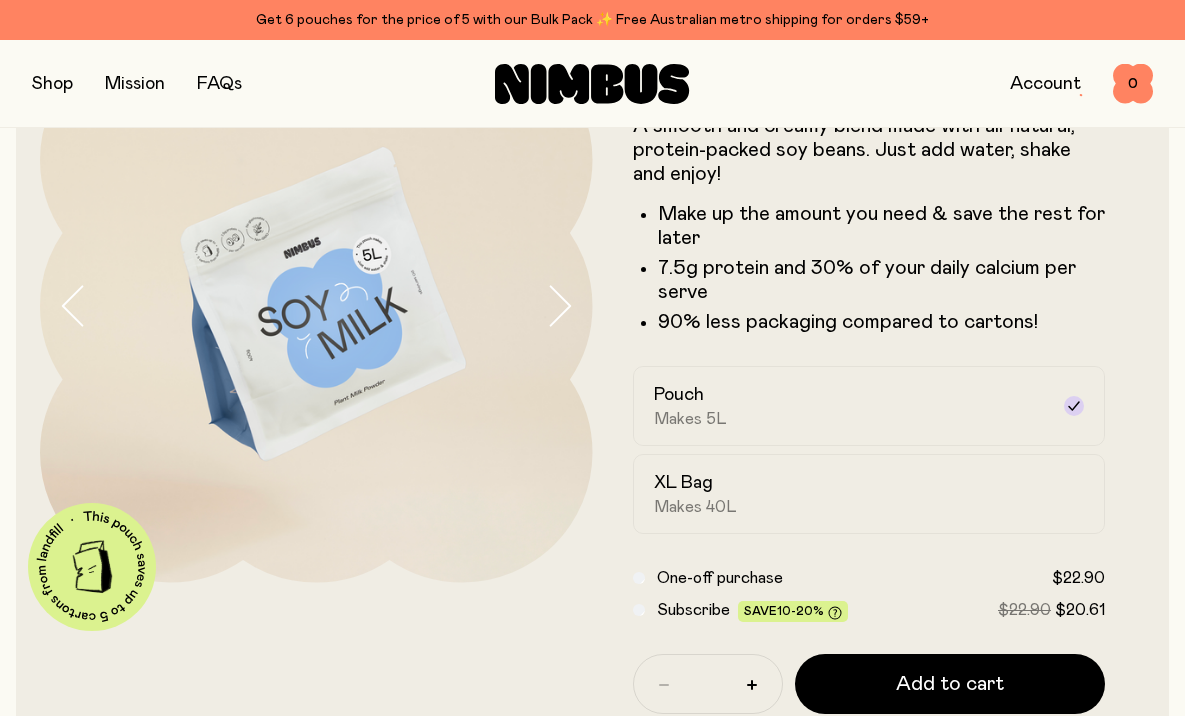 click at bounding box center [52, 84] 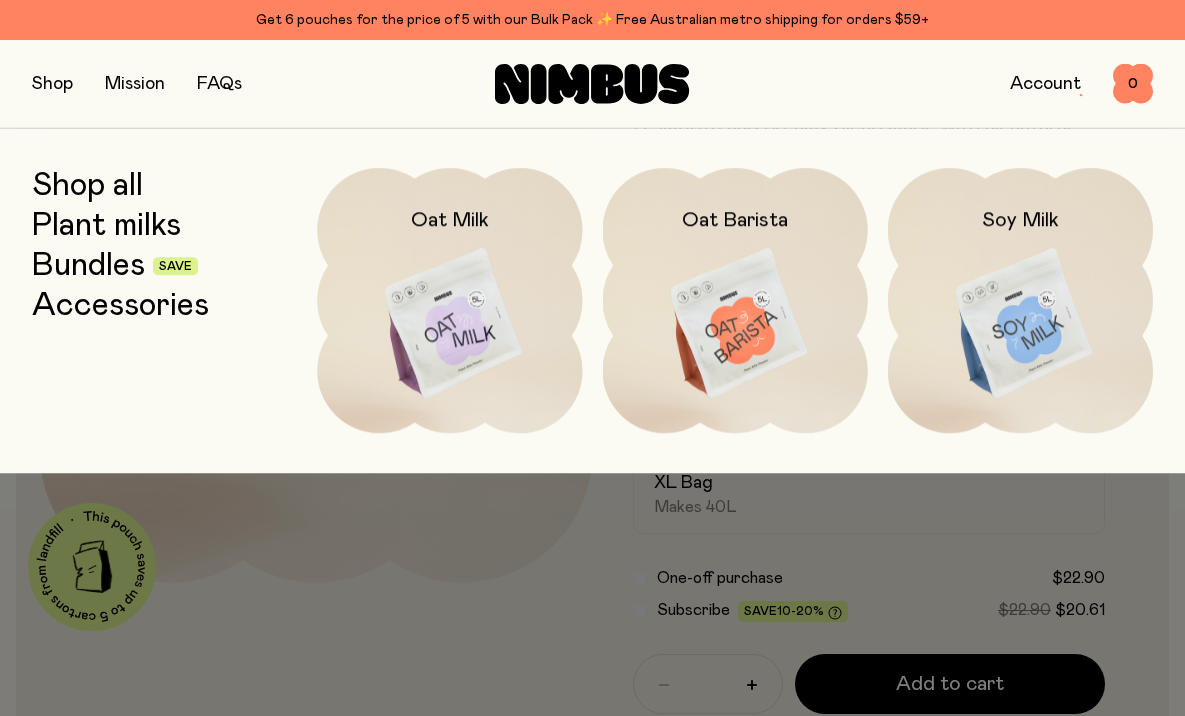 click on "Shop all" at bounding box center [87, 186] 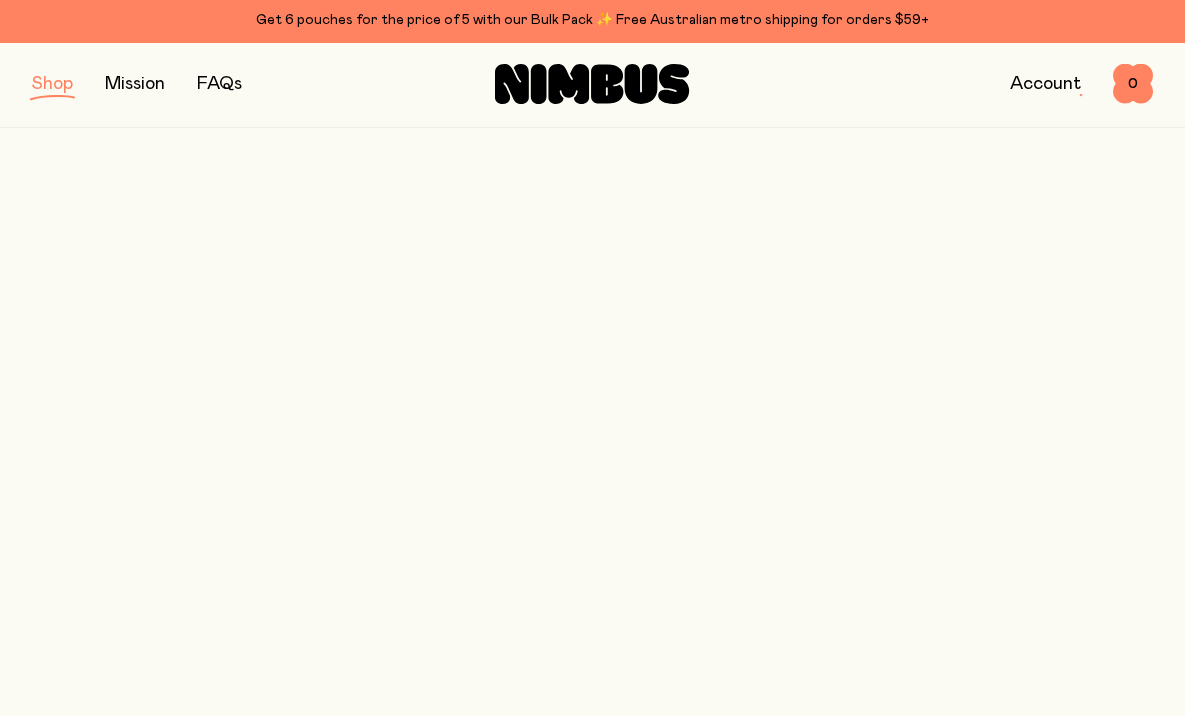 scroll, scrollTop: 0, scrollLeft: 0, axis: both 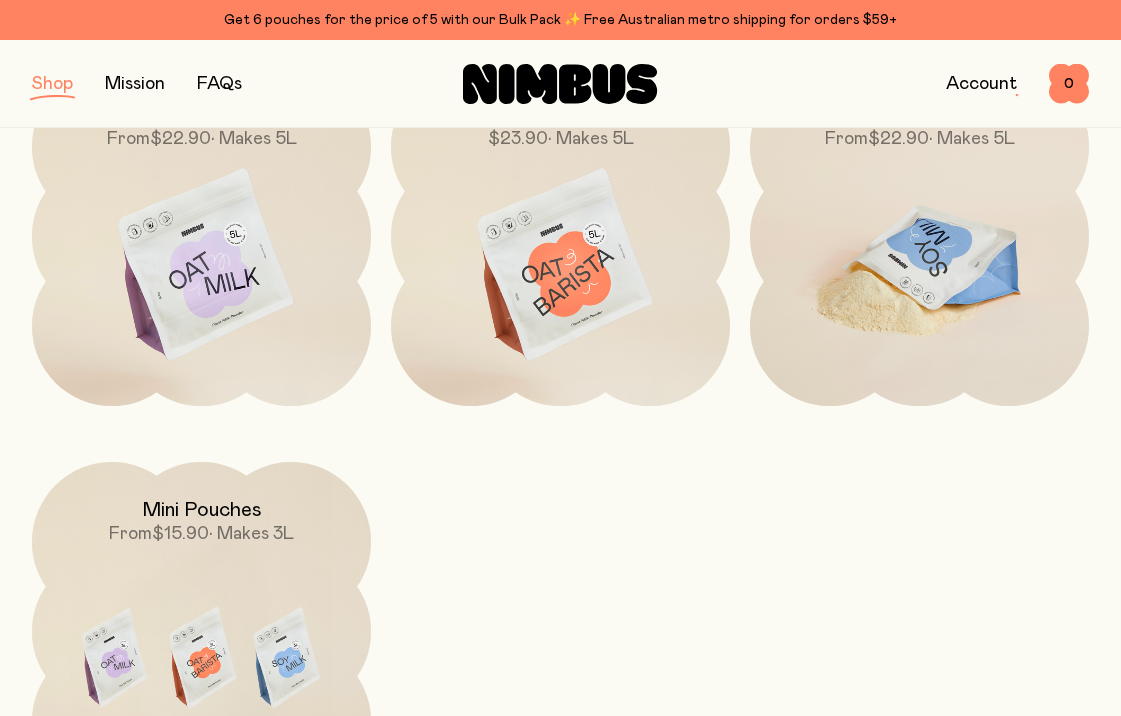 click at bounding box center (919, 266) 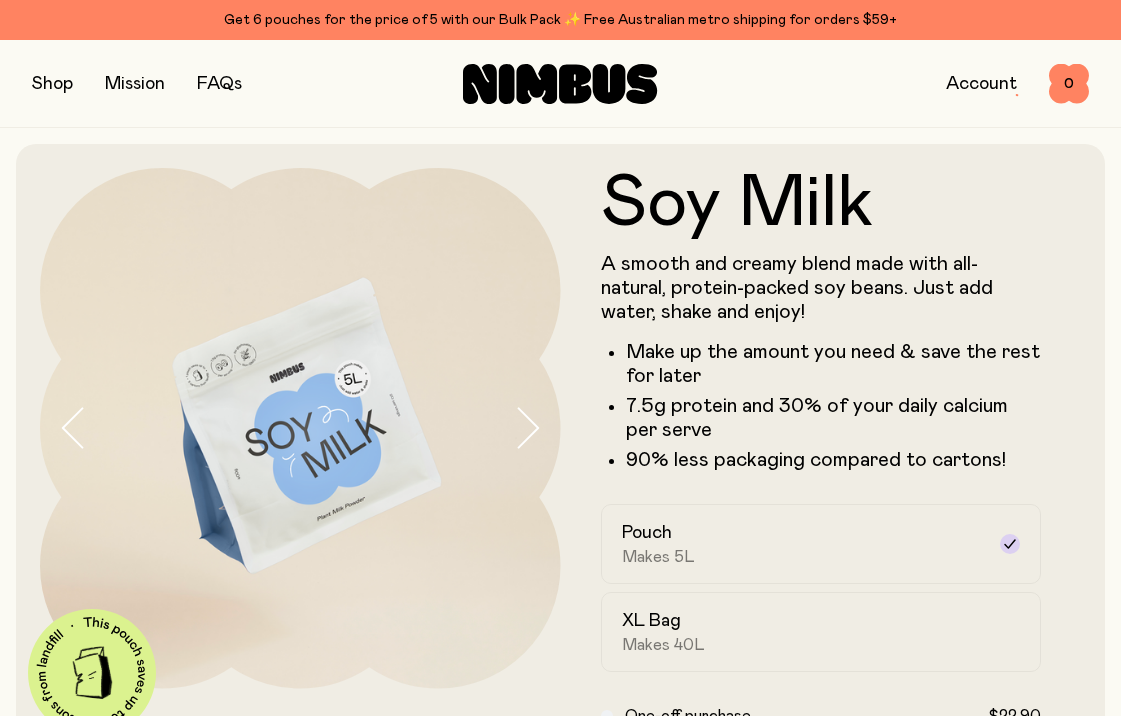 scroll, scrollTop: 29, scrollLeft: 0, axis: vertical 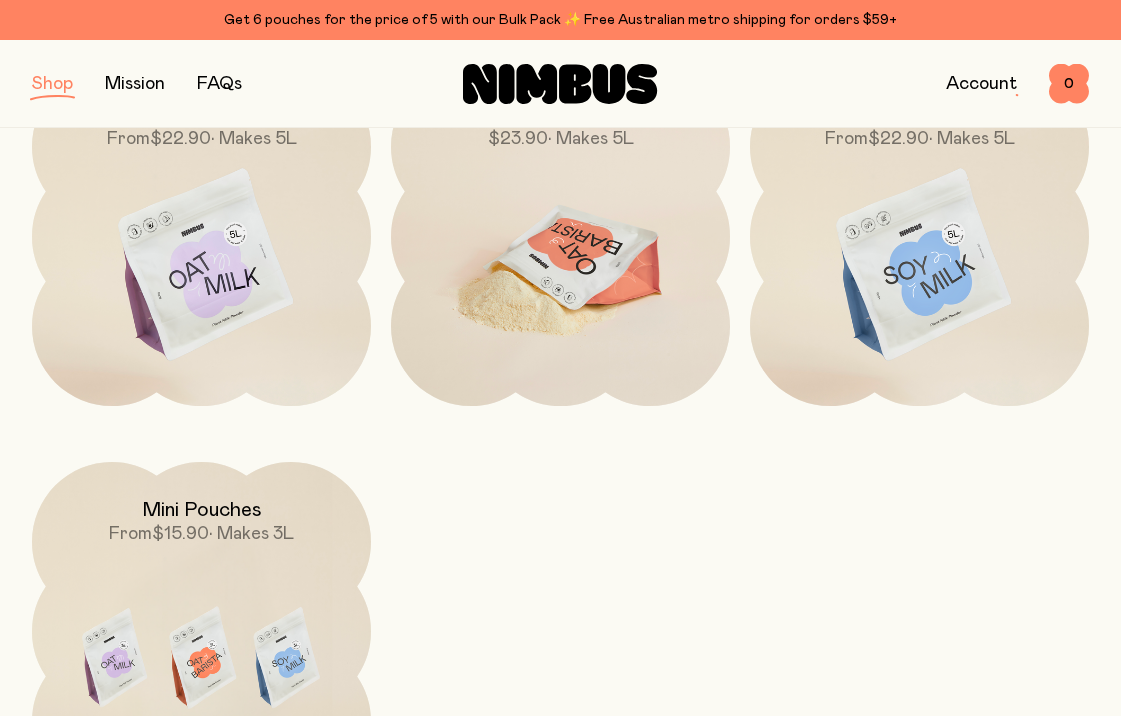 click at bounding box center [560, 266] 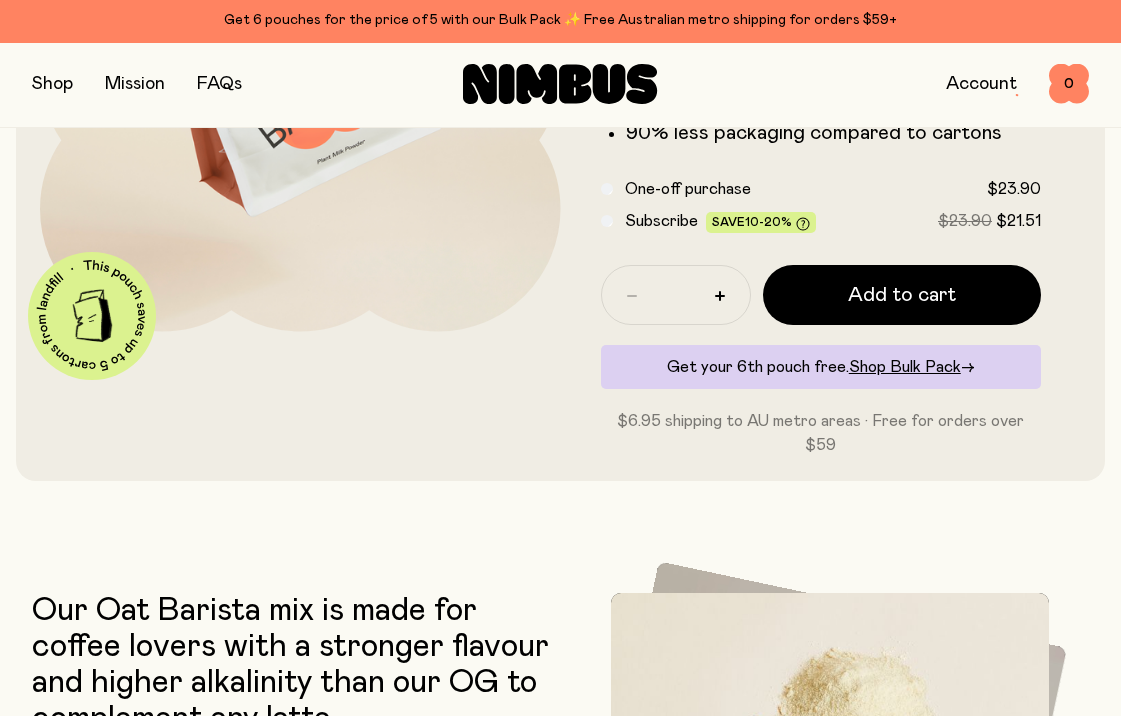 scroll, scrollTop: 0, scrollLeft: 0, axis: both 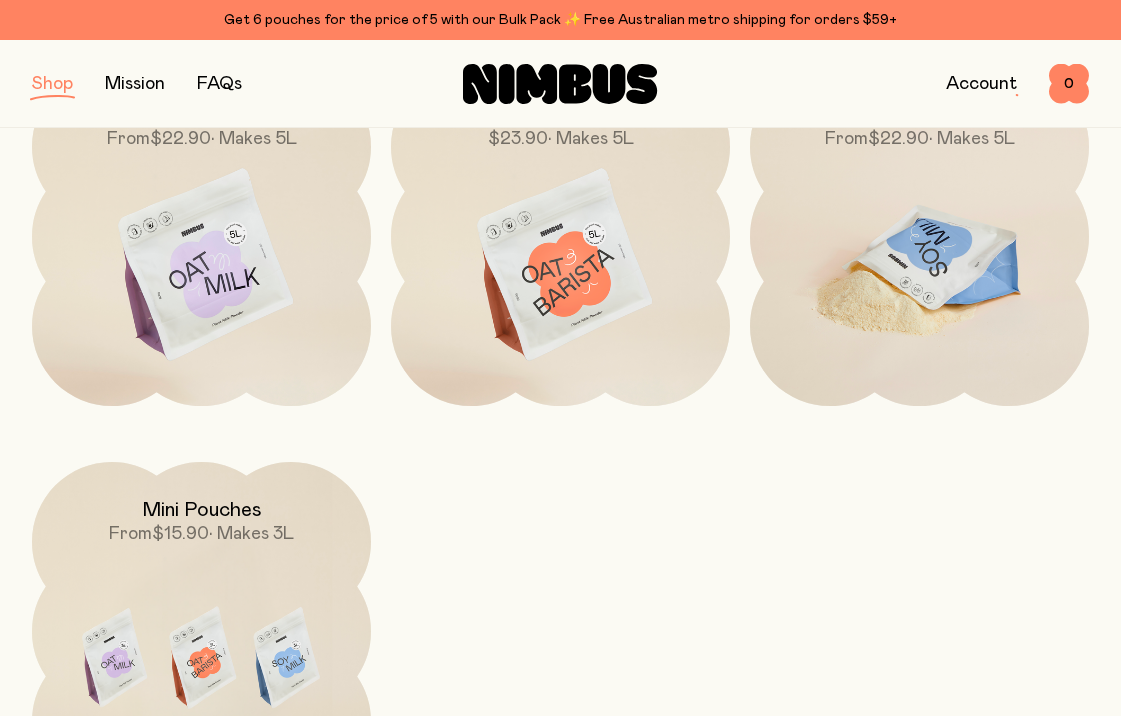 click at bounding box center (919, 266) 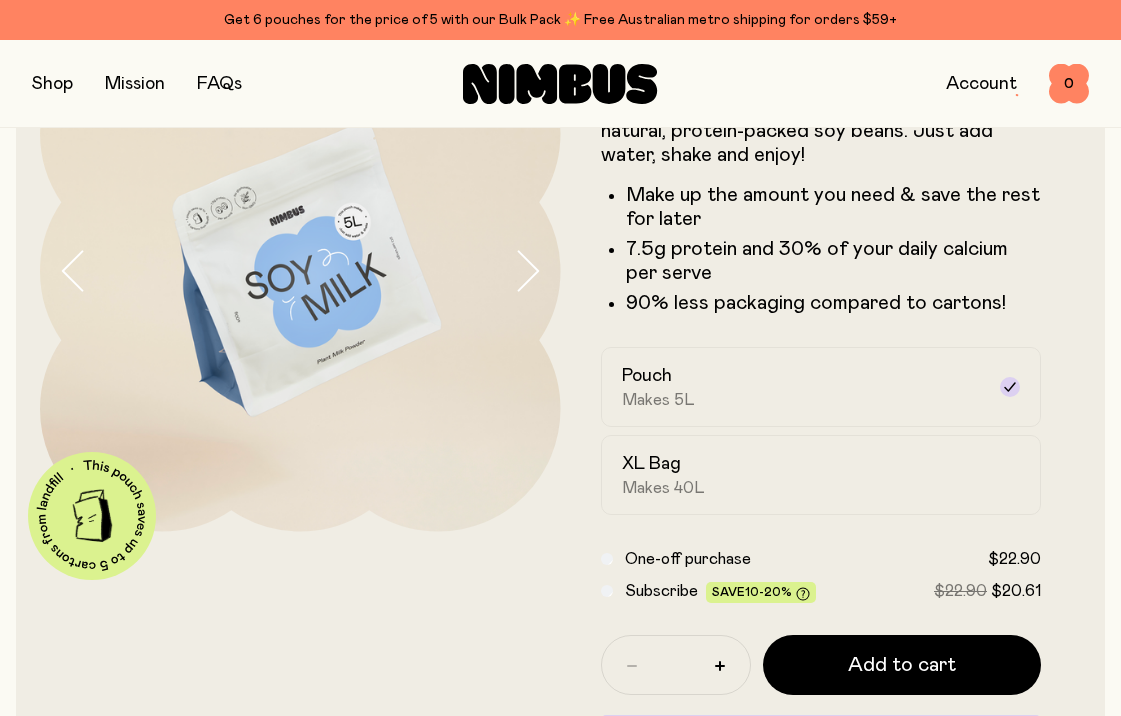 scroll, scrollTop: 159, scrollLeft: 0, axis: vertical 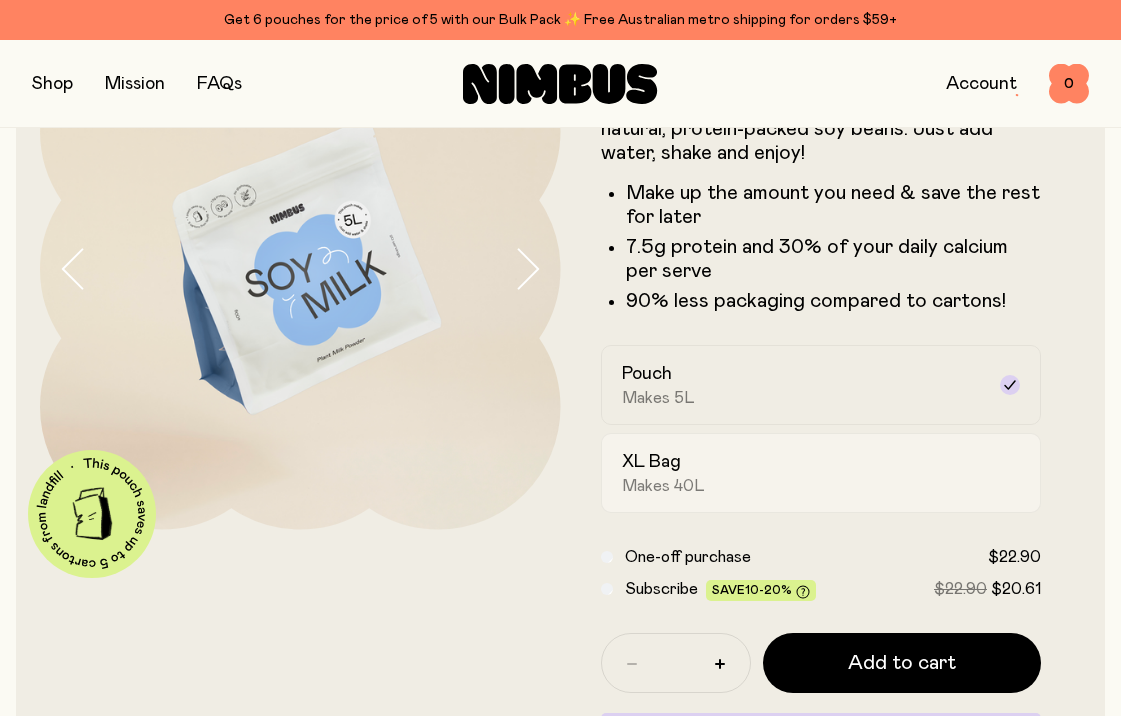 click on "XL Bag Makes 40L" at bounding box center (803, 473) 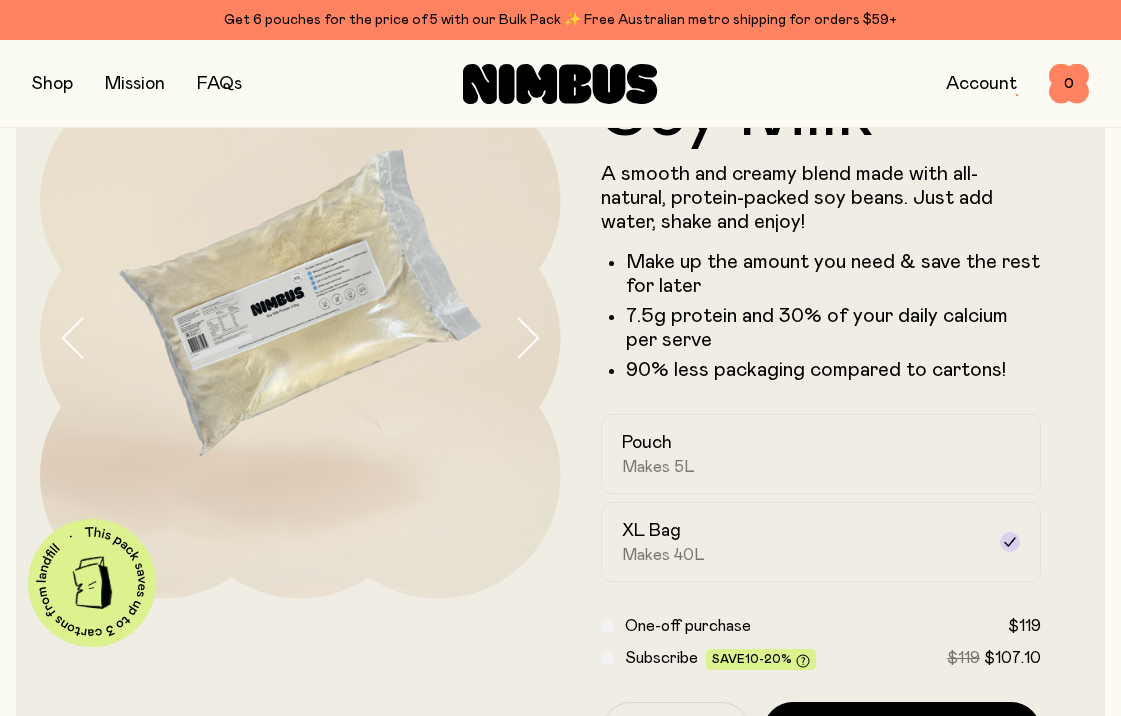 scroll, scrollTop: 0, scrollLeft: 0, axis: both 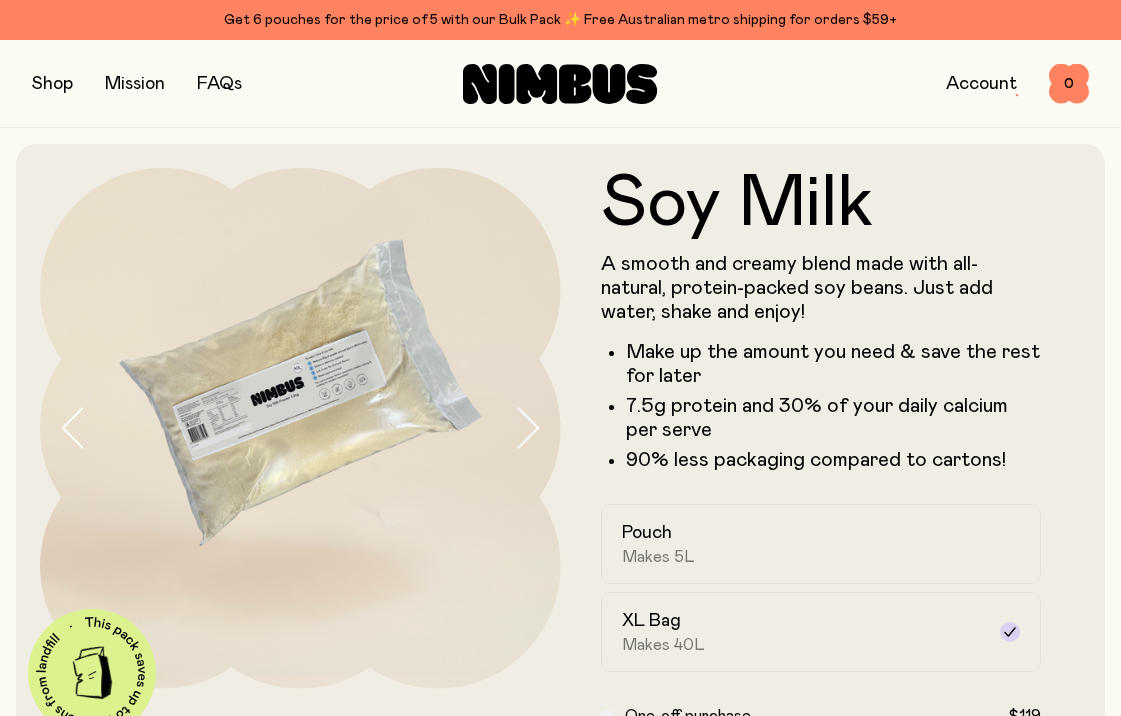 click at bounding box center [52, 84] 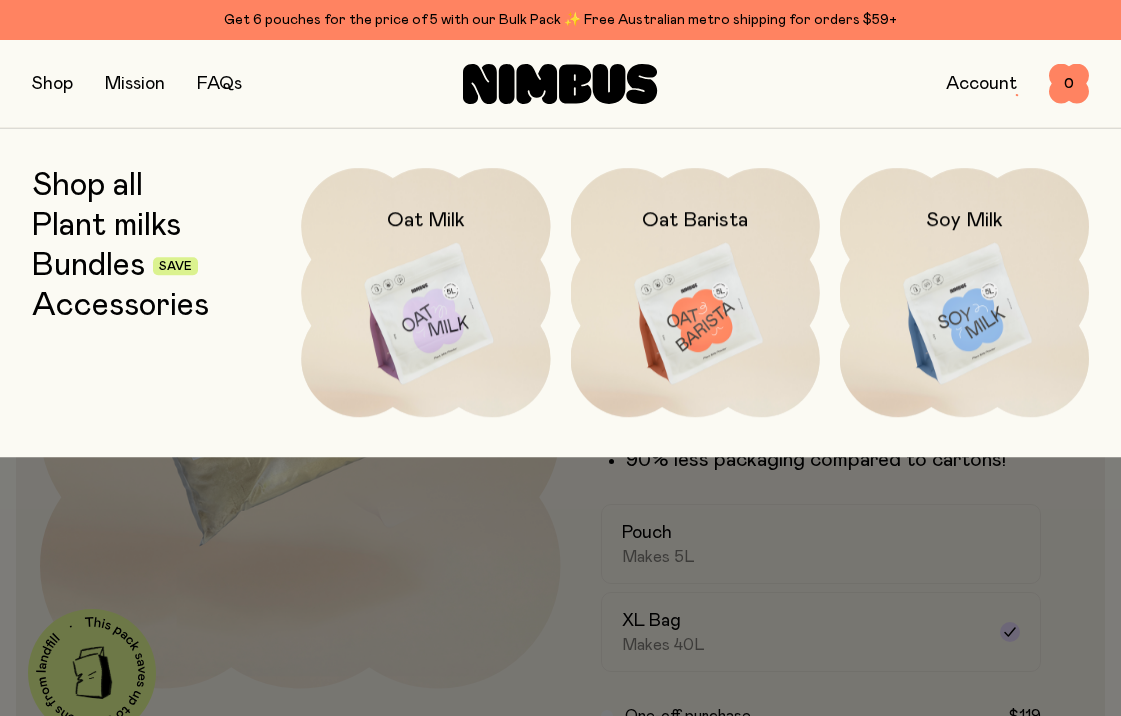 click on "Shop all" at bounding box center (87, 186) 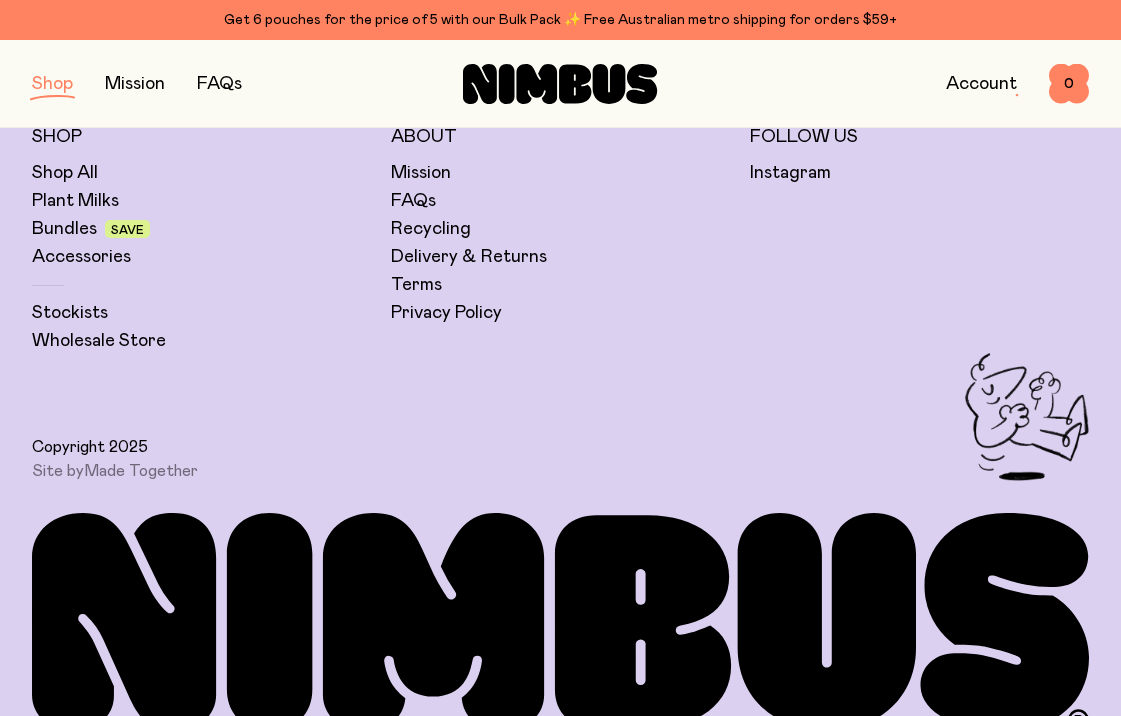 scroll, scrollTop: 3461, scrollLeft: 0, axis: vertical 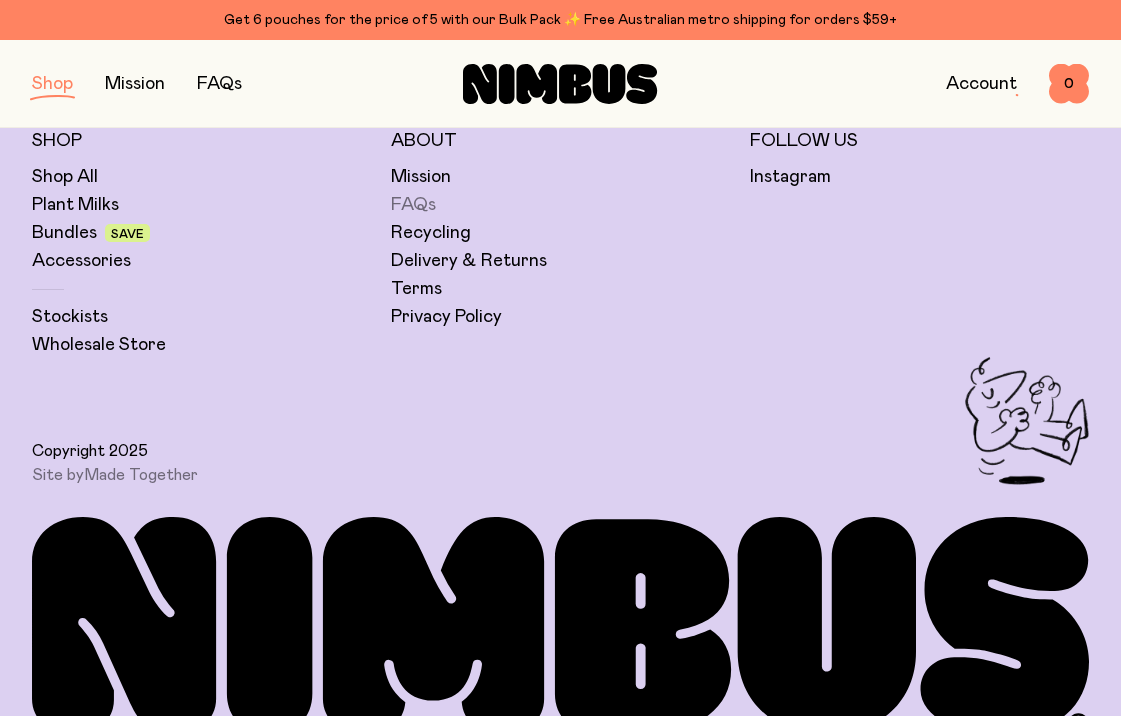 click on "FAQs" at bounding box center [413, 205] 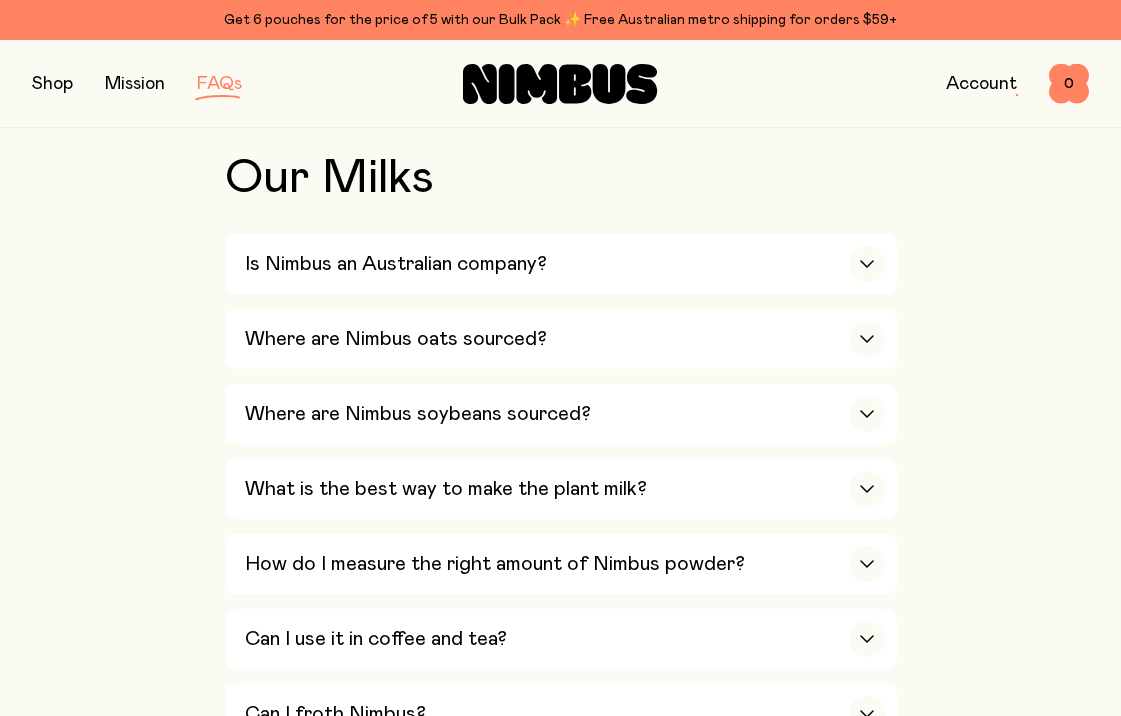 scroll, scrollTop: 698, scrollLeft: 0, axis: vertical 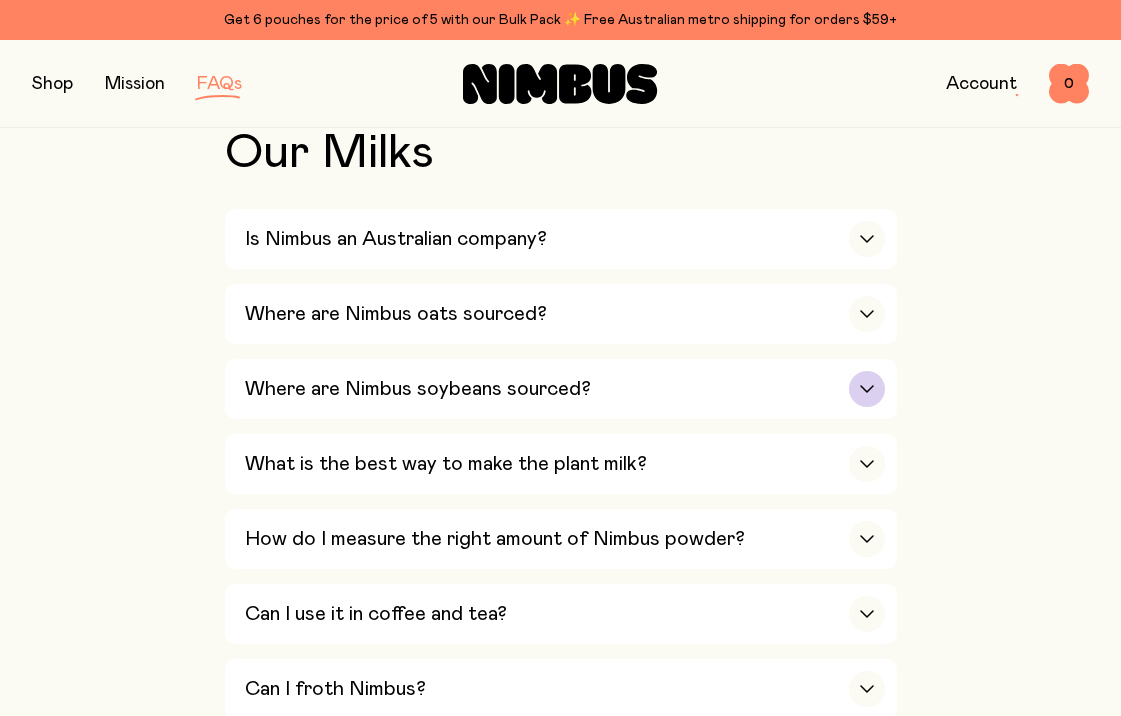 click on "Where are Nimbus soybeans sourced?" at bounding box center [565, 389] 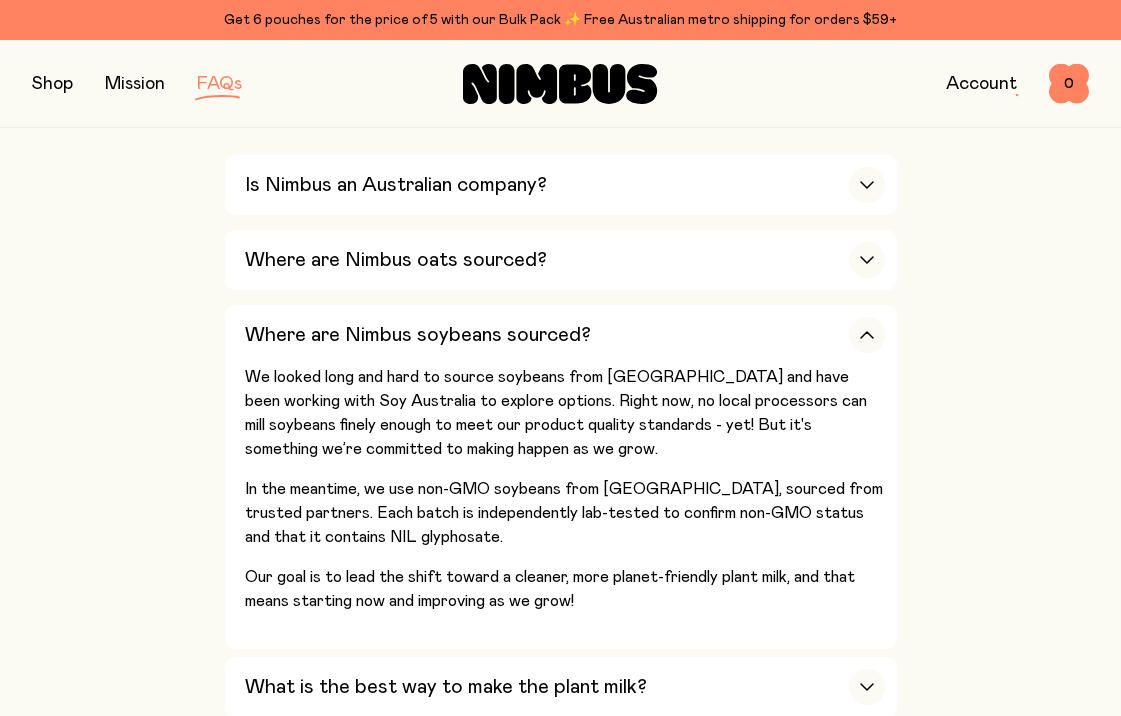 scroll, scrollTop: 753, scrollLeft: 0, axis: vertical 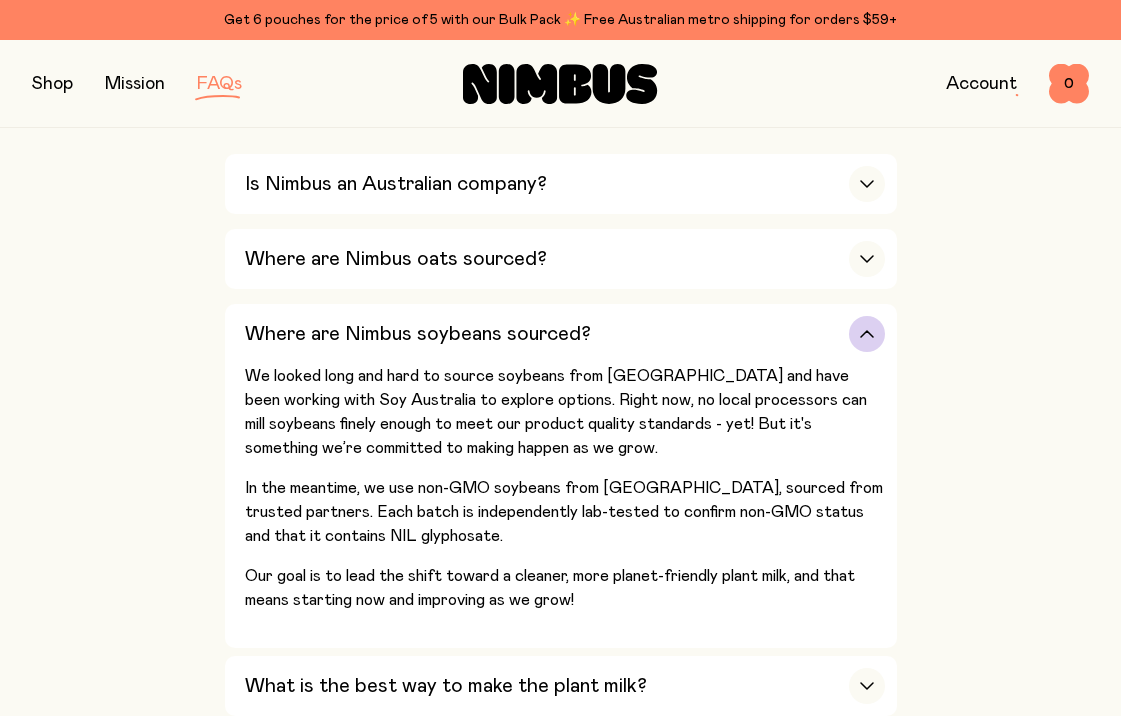click 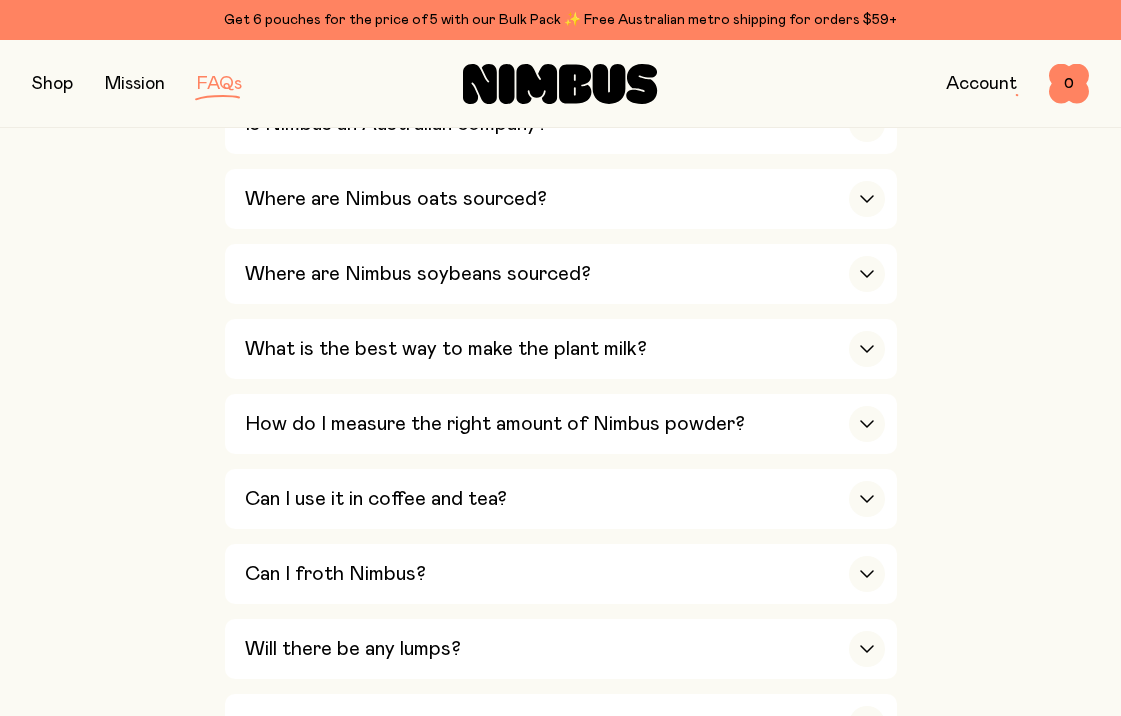 scroll, scrollTop: 814, scrollLeft: 0, axis: vertical 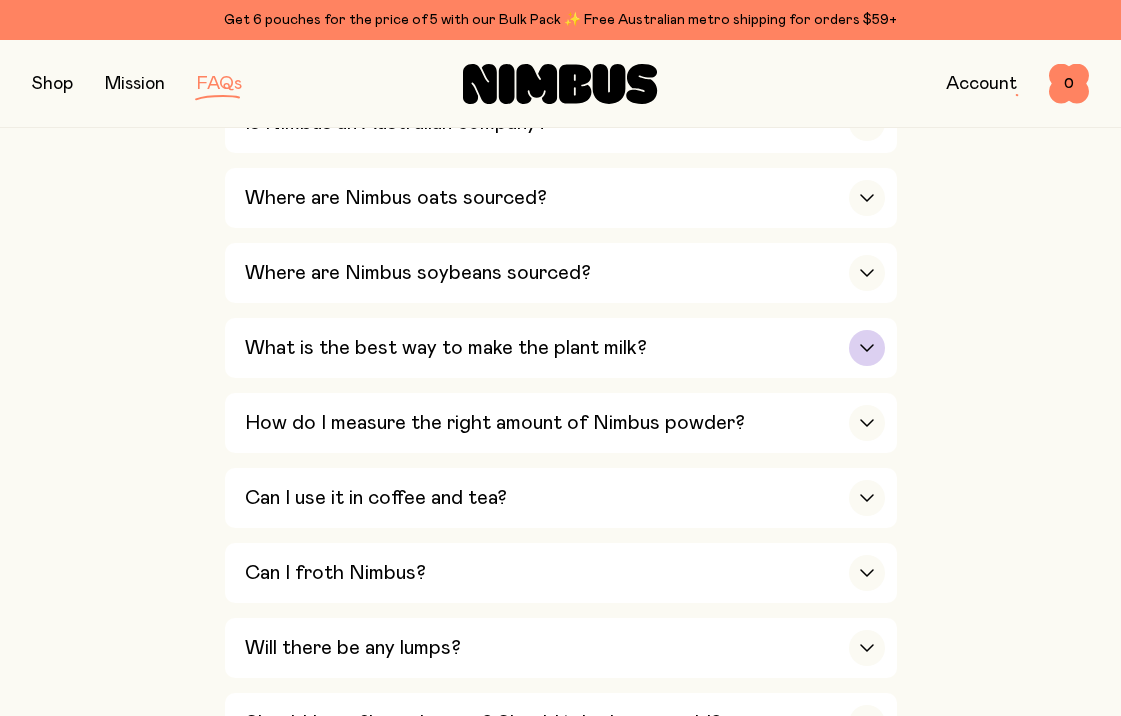 click at bounding box center [867, 348] 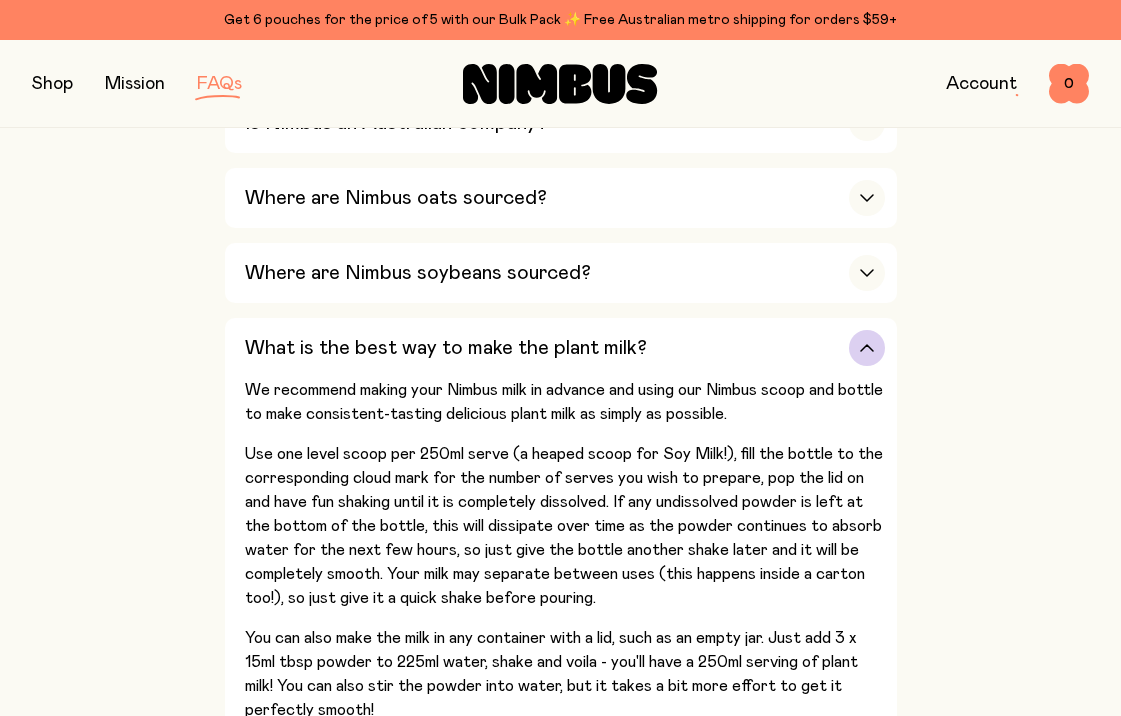 click at bounding box center (867, 348) 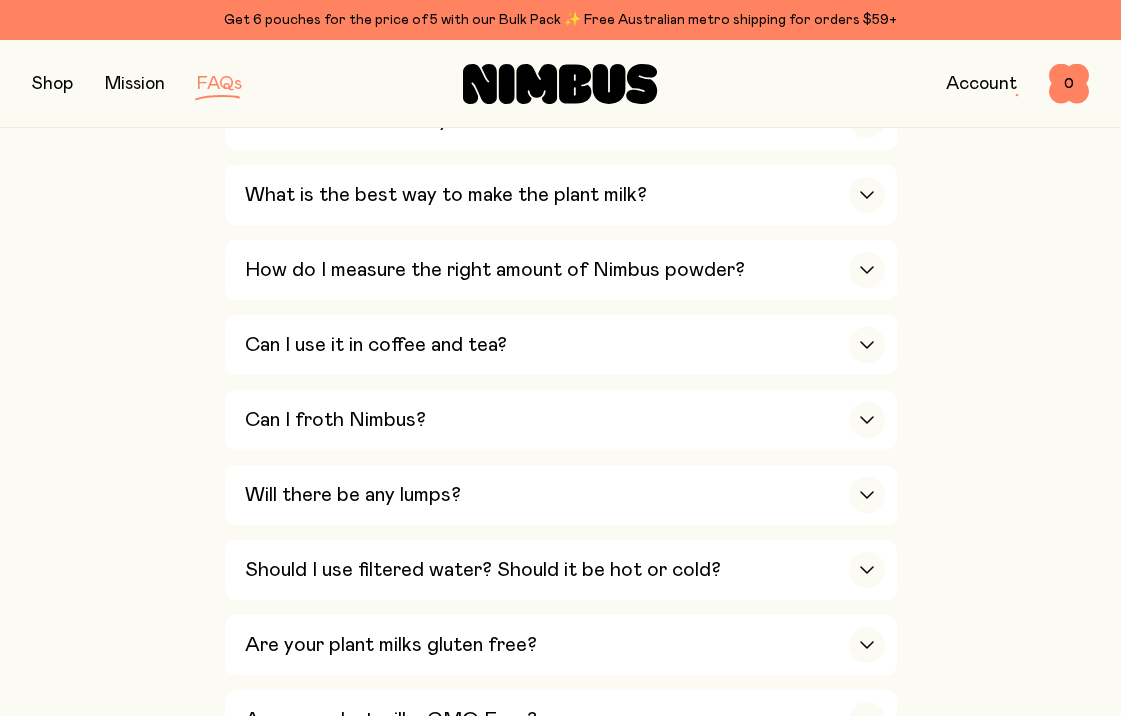 scroll, scrollTop: 972, scrollLeft: 0, axis: vertical 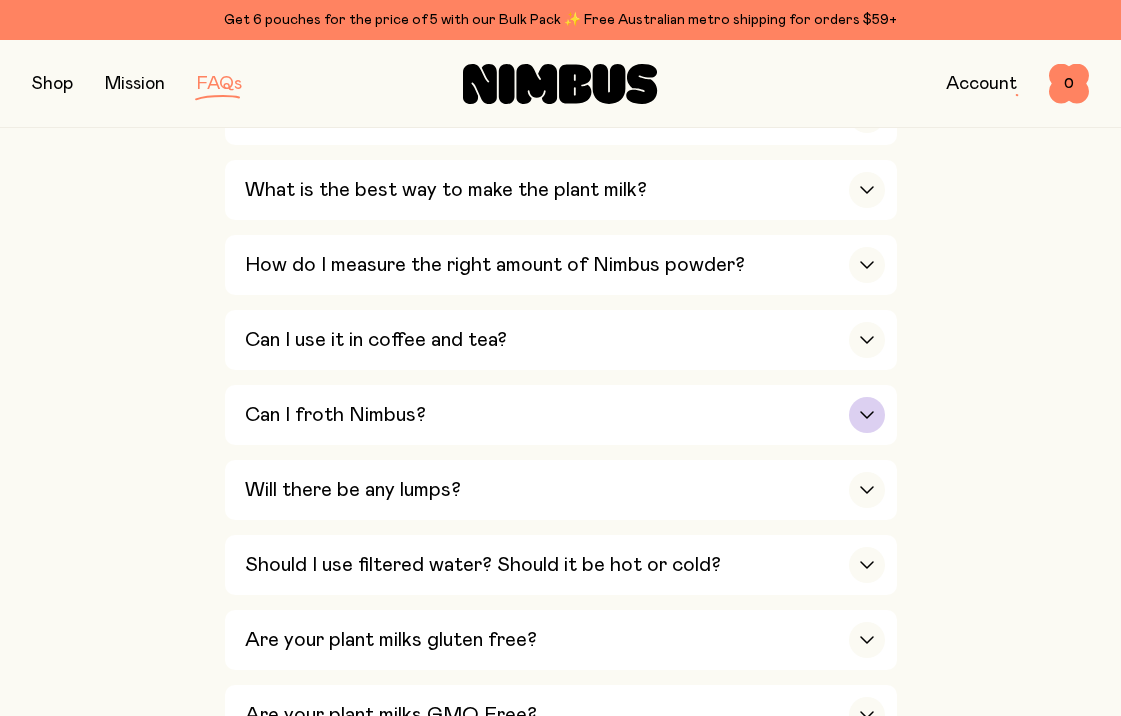 click on "Can I froth Nimbus?" at bounding box center [335, 415] 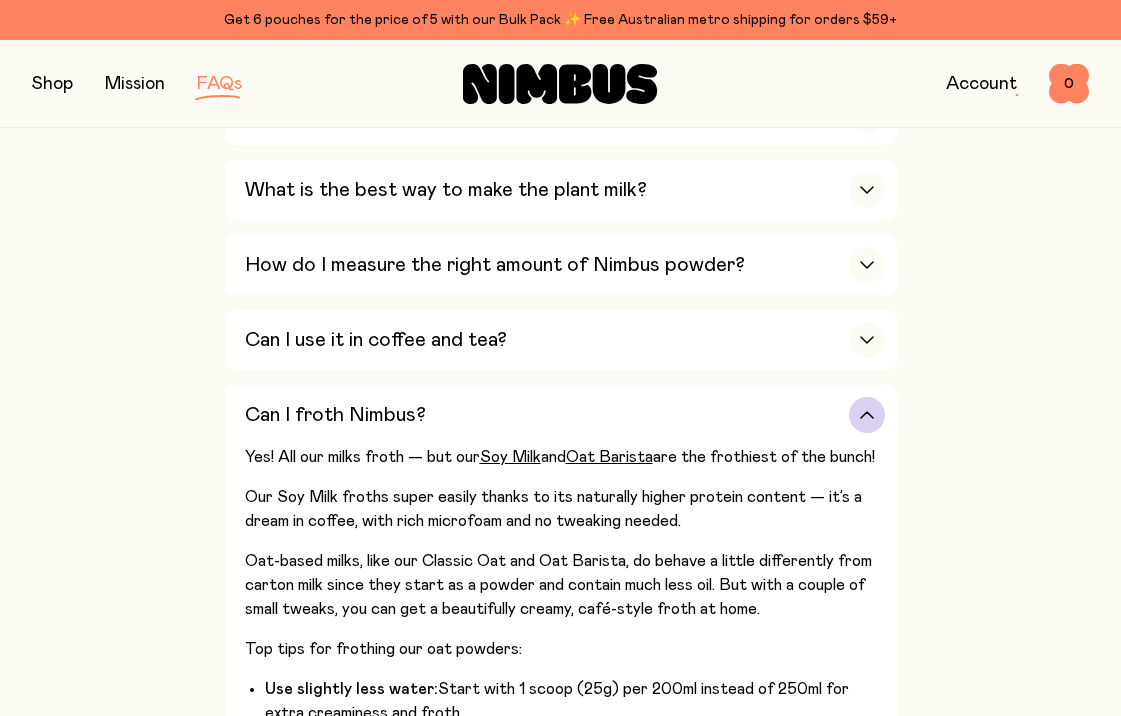 click on "Can I froth Nimbus?" at bounding box center (335, 415) 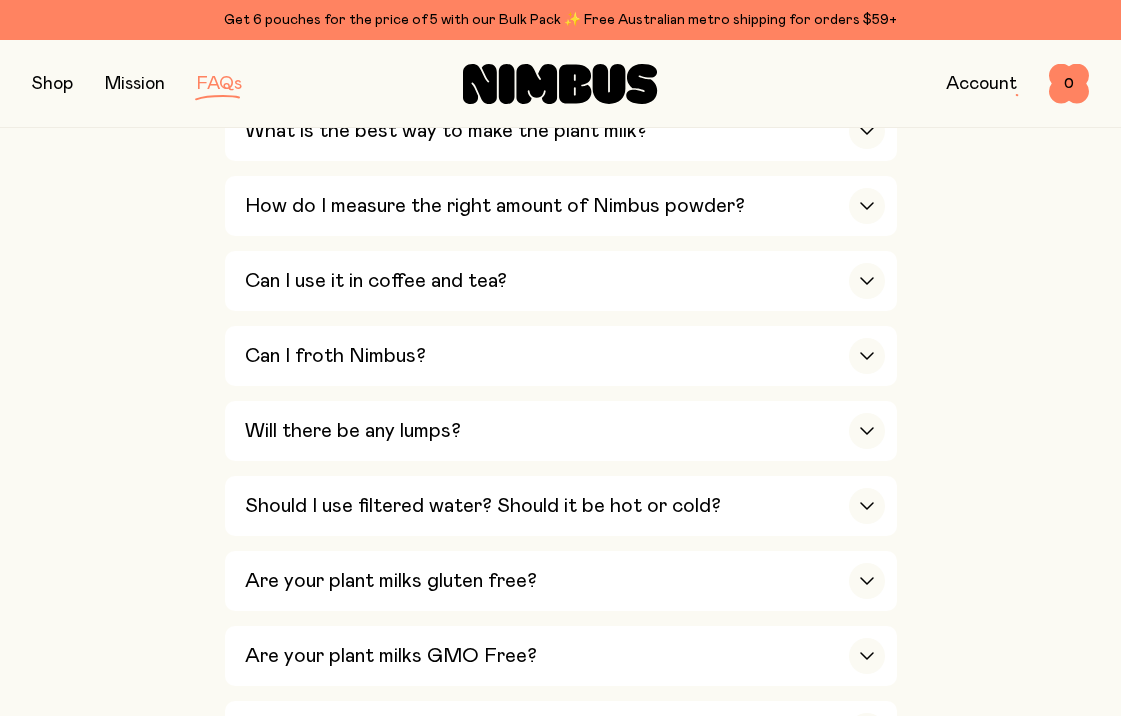 scroll, scrollTop: 1047, scrollLeft: 0, axis: vertical 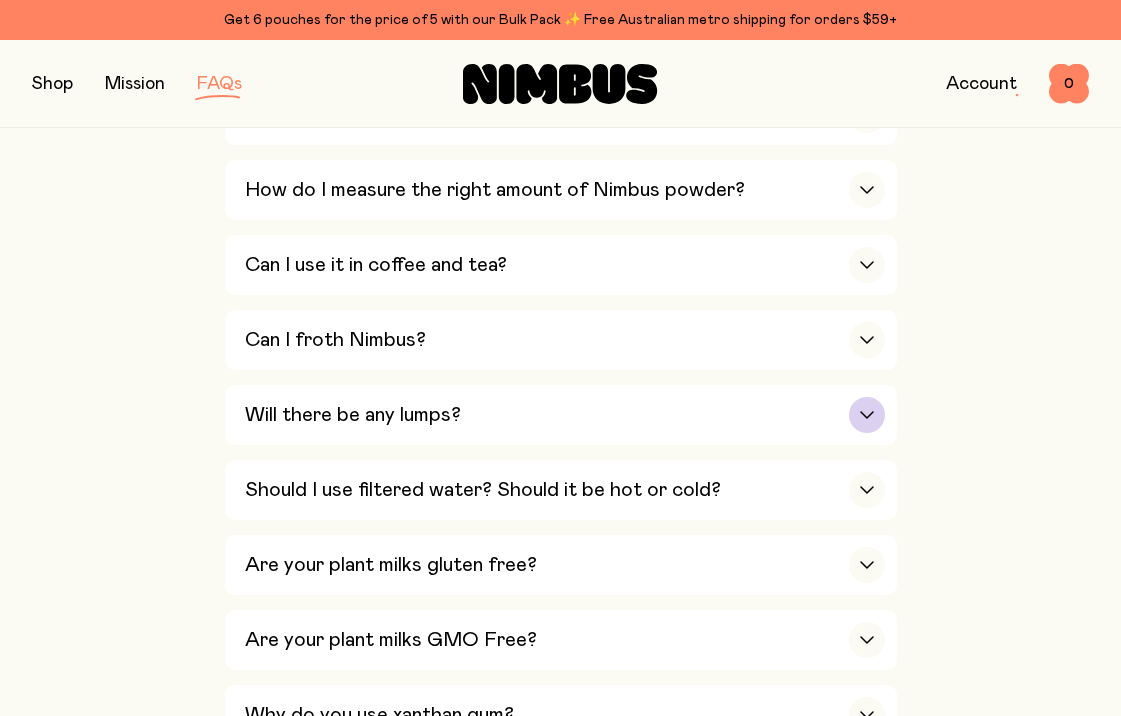click on "Will there be any lumps?" at bounding box center [353, 415] 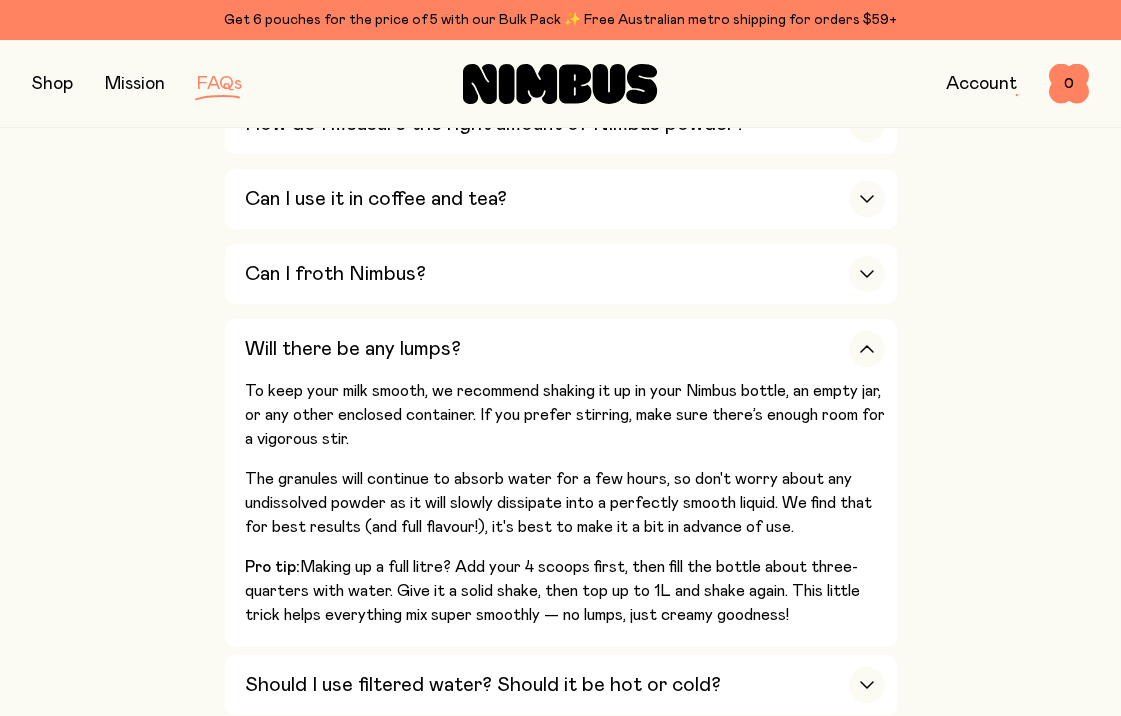 scroll, scrollTop: 1115, scrollLeft: 0, axis: vertical 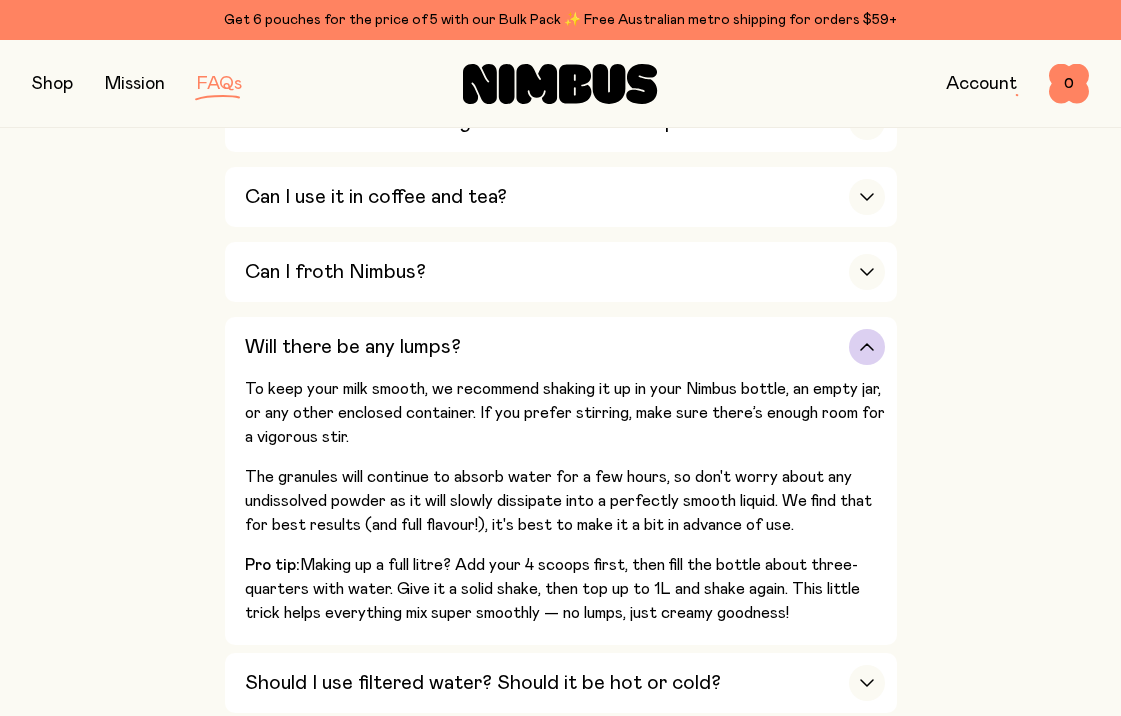 click on "Will there be any lumps?" at bounding box center (353, 347) 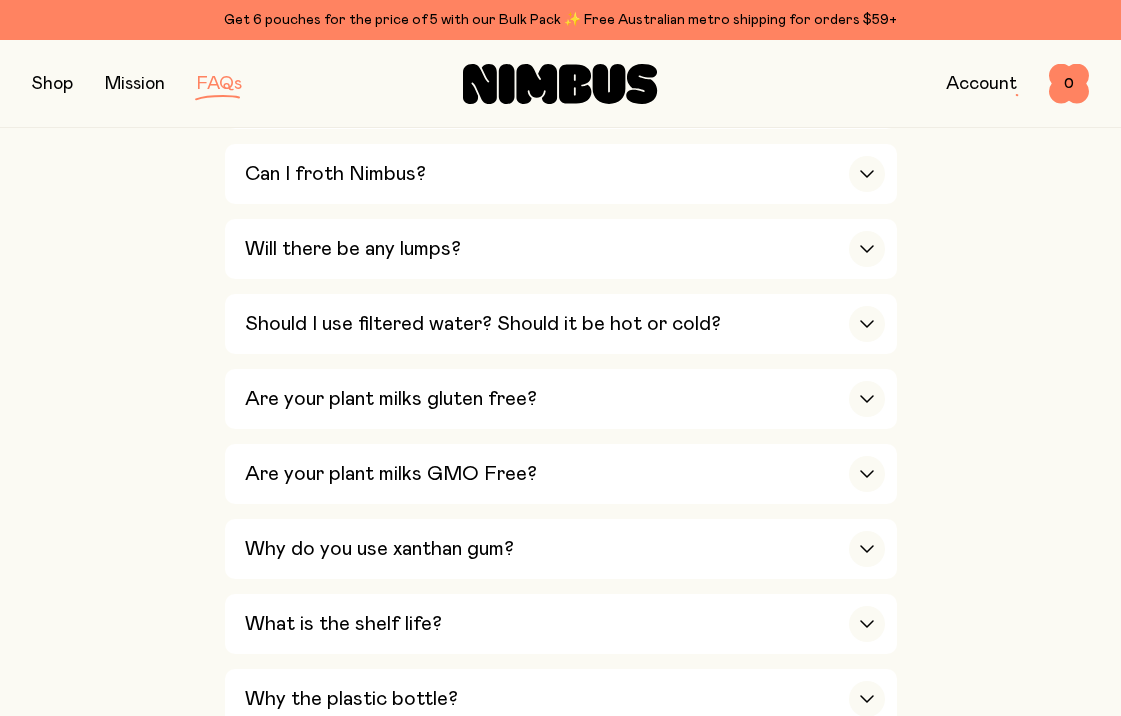scroll, scrollTop: 1214, scrollLeft: 0, axis: vertical 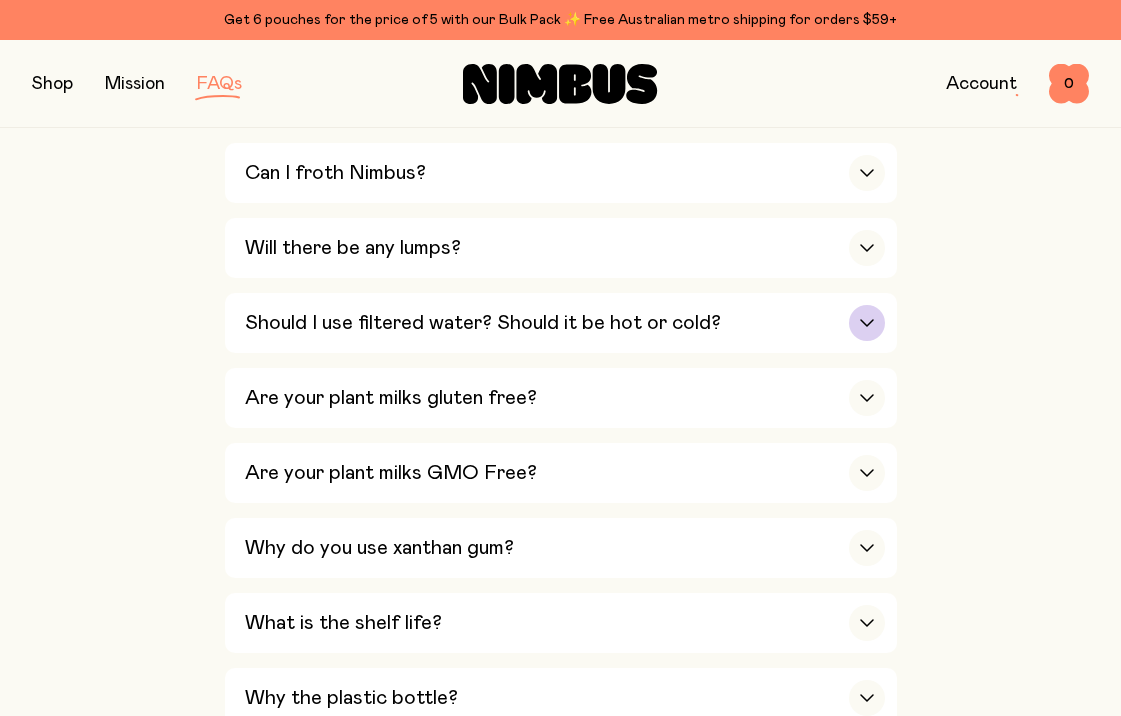 click on "Should I use filtered water? Should it be hot or cold?" at bounding box center (483, 323) 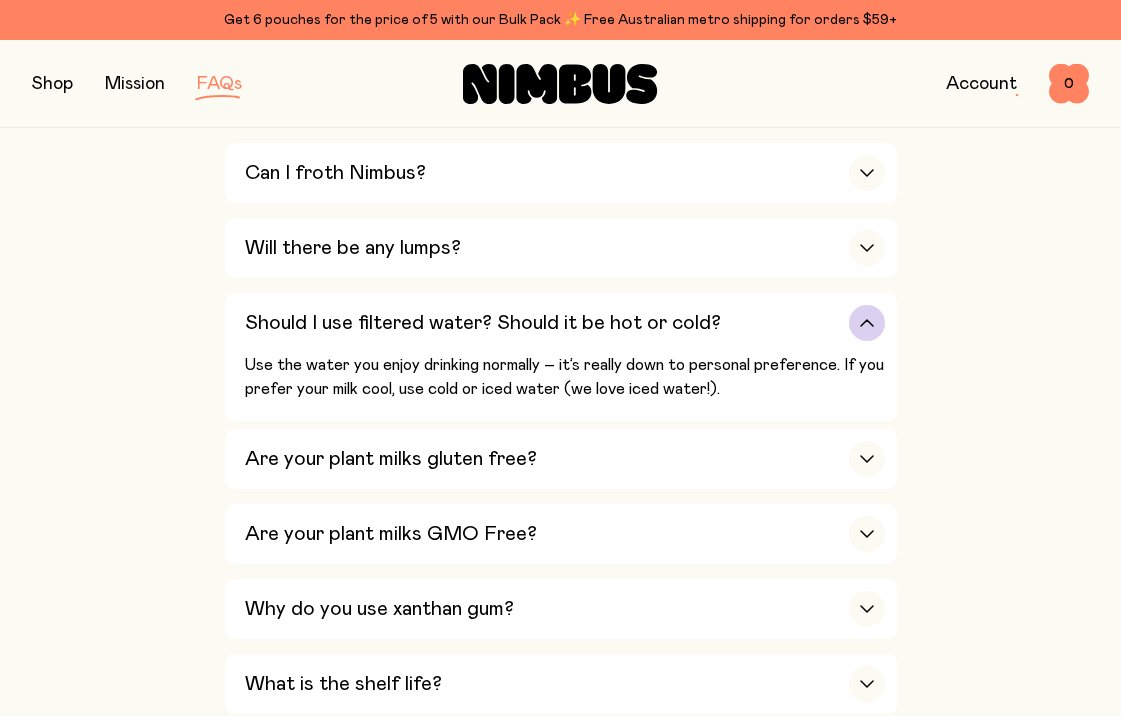 click on "Should I use filtered water? Should it be hot or cold?" at bounding box center (483, 323) 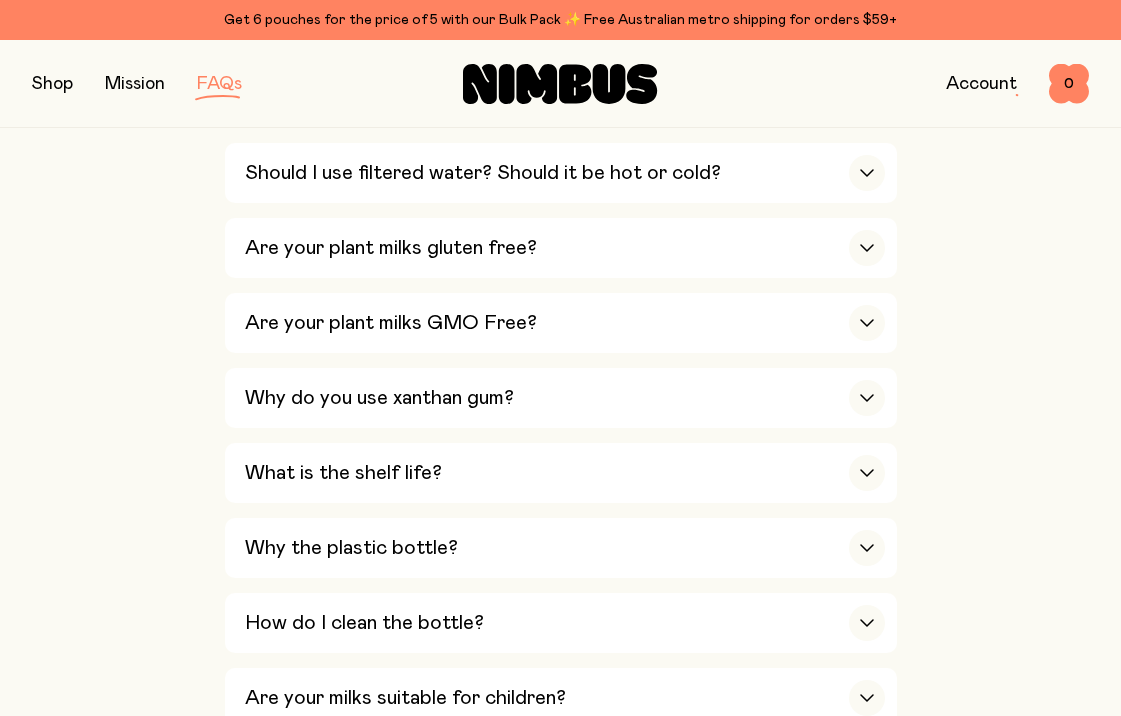 scroll, scrollTop: 1366, scrollLeft: 0, axis: vertical 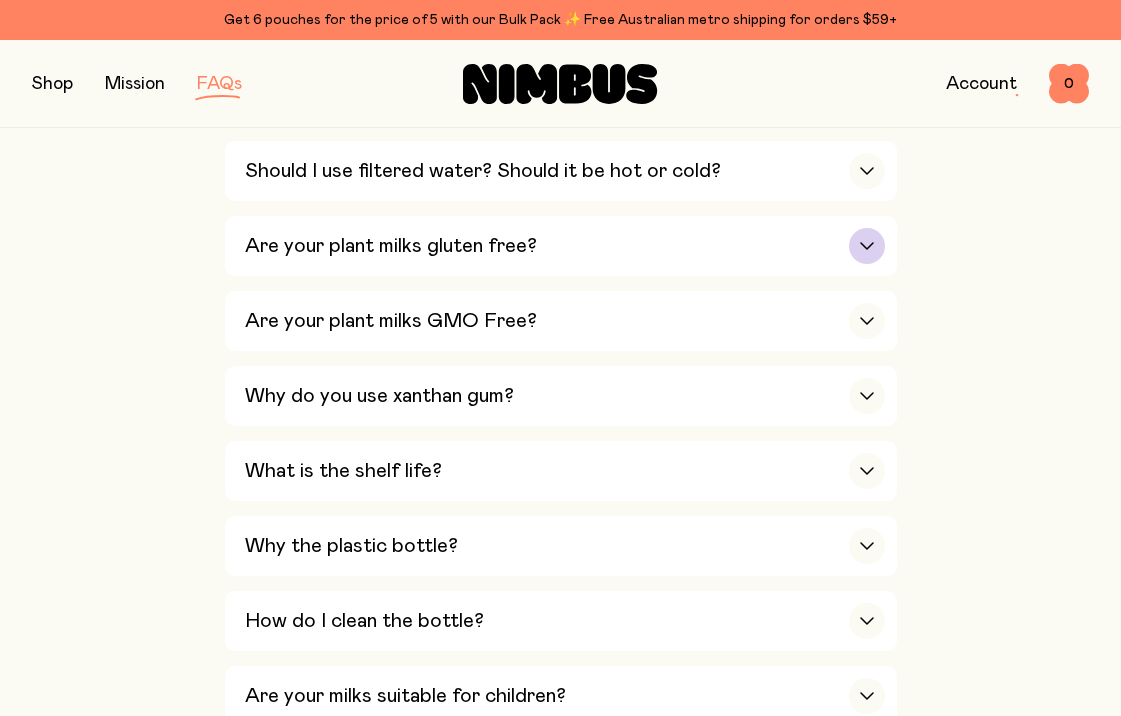 click on "Are your plant milks gluten free?" at bounding box center (391, 246) 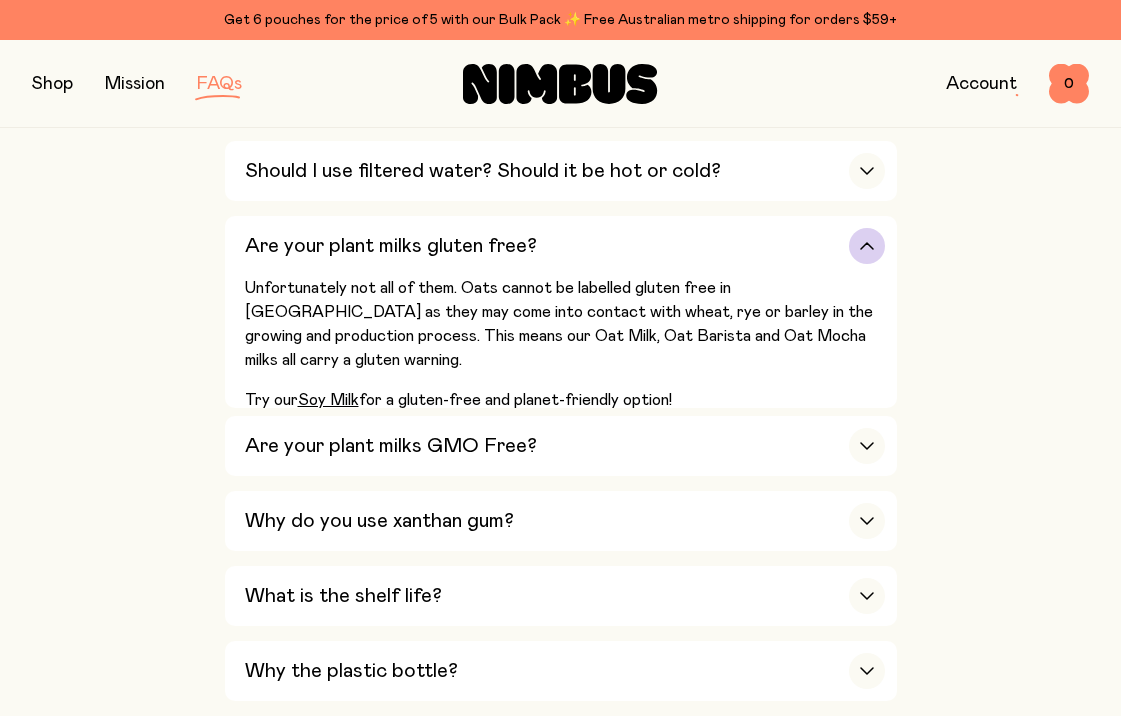 click on "Are your plant milks gluten free?" at bounding box center [391, 246] 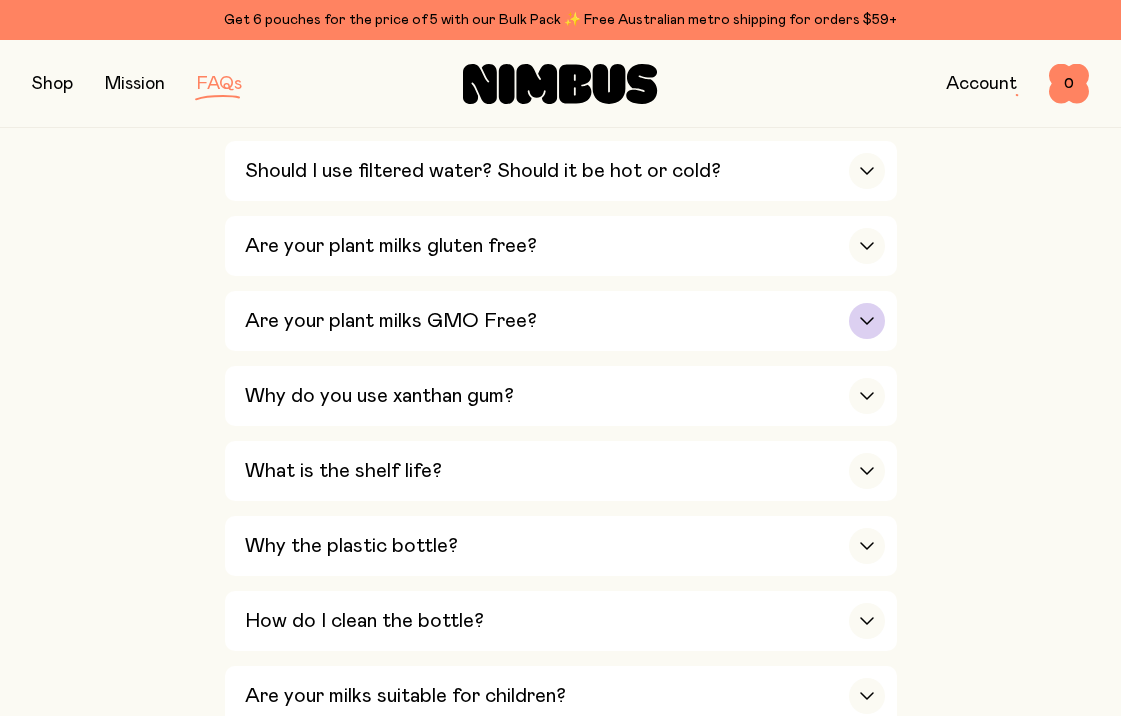 click on "Are your plant milks GMO Free?" at bounding box center (391, 321) 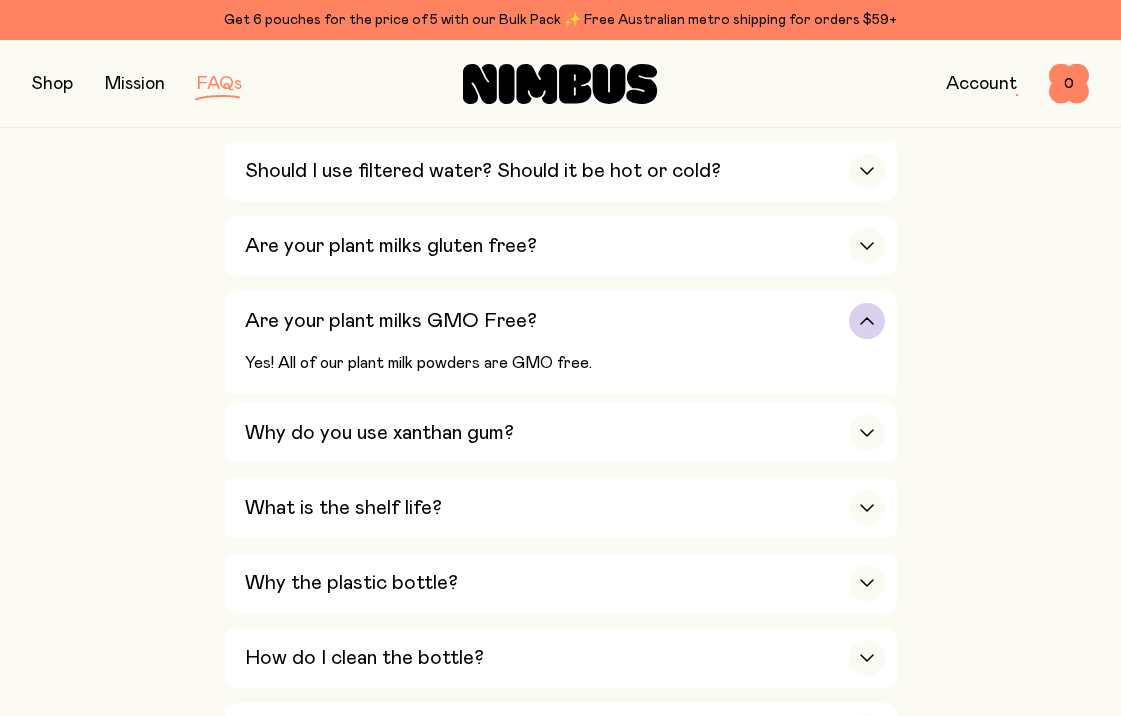 click on "Are your plant milks GMO Free?" at bounding box center [391, 321] 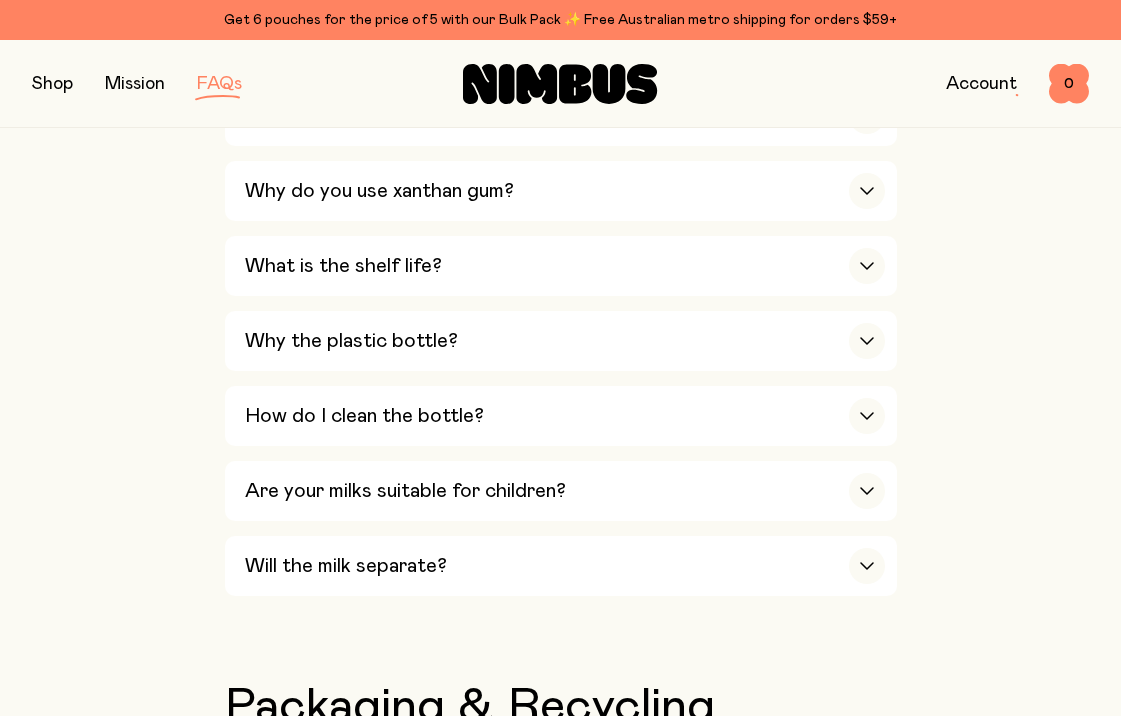 scroll, scrollTop: 1573, scrollLeft: 0, axis: vertical 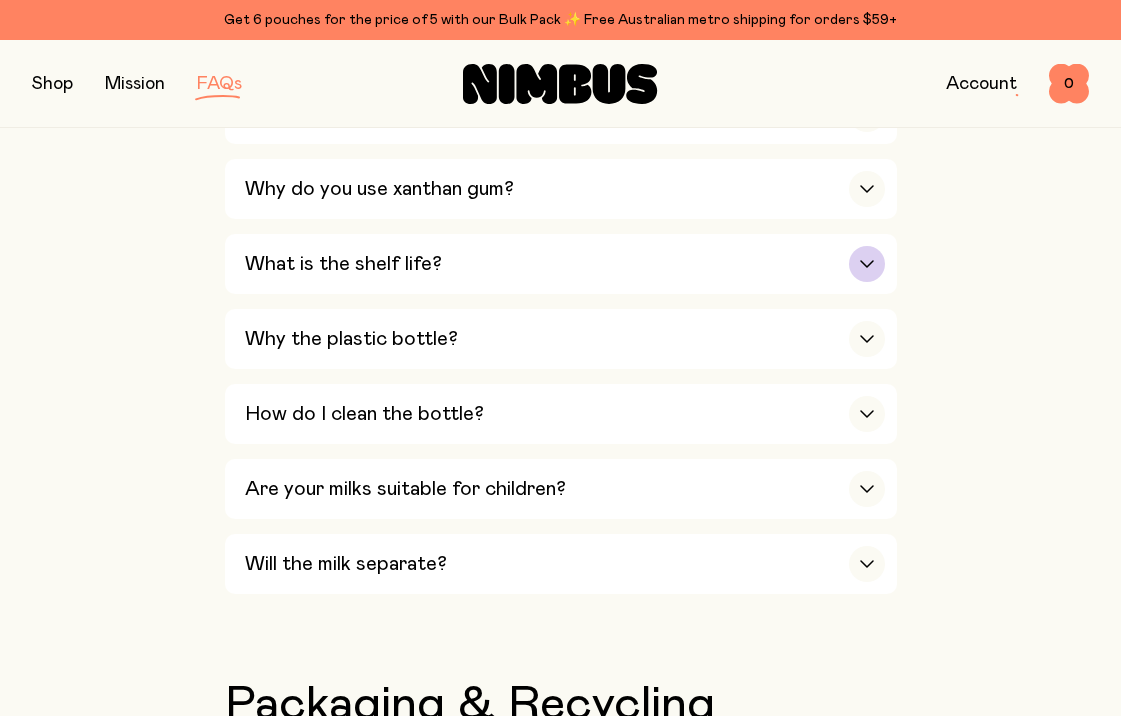 click on "What is the shelf life?" at bounding box center (565, 264) 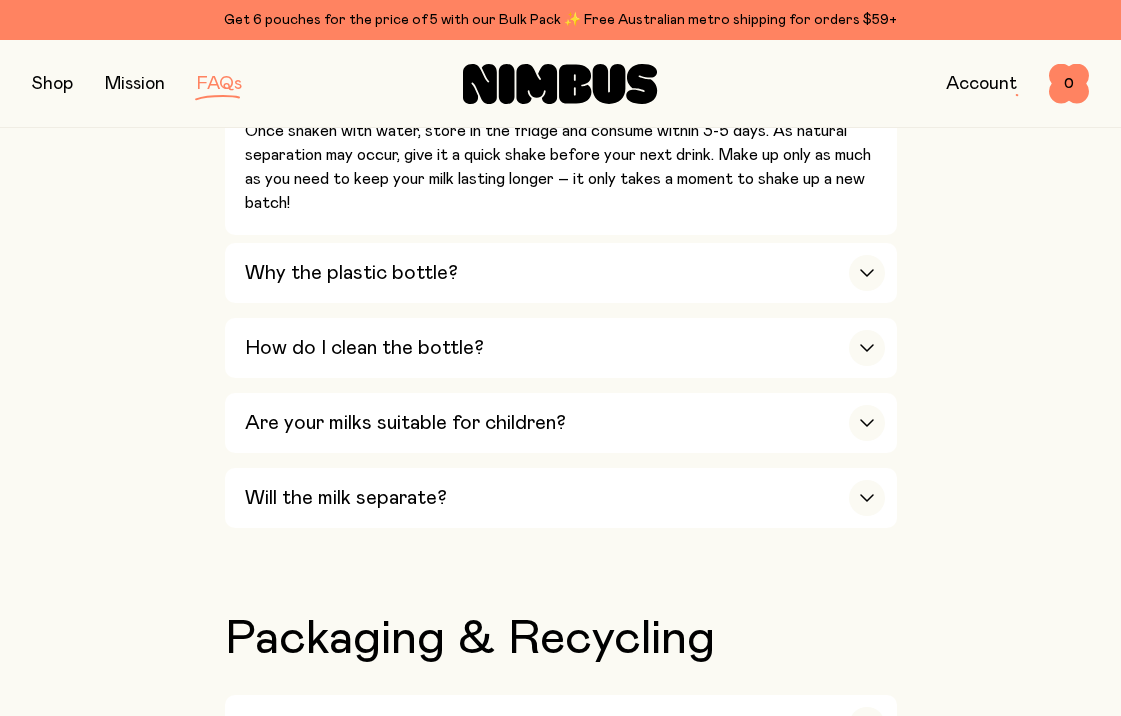 scroll, scrollTop: 1888, scrollLeft: 0, axis: vertical 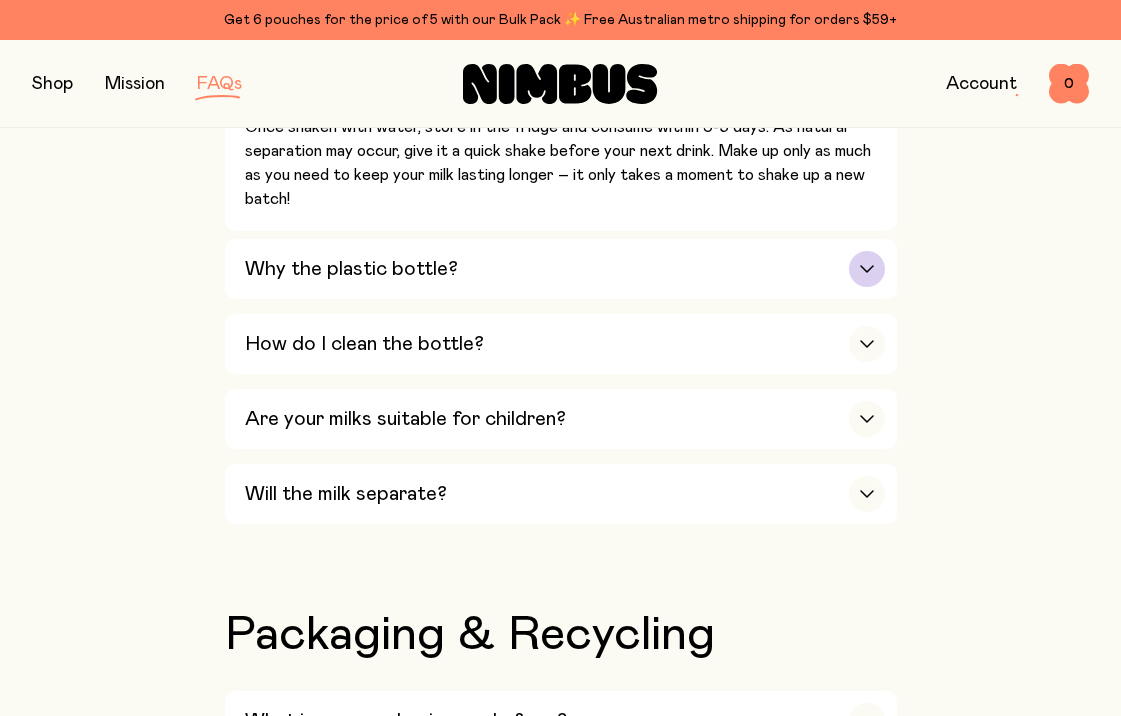 click on "Why the plastic bottle?" at bounding box center (565, 269) 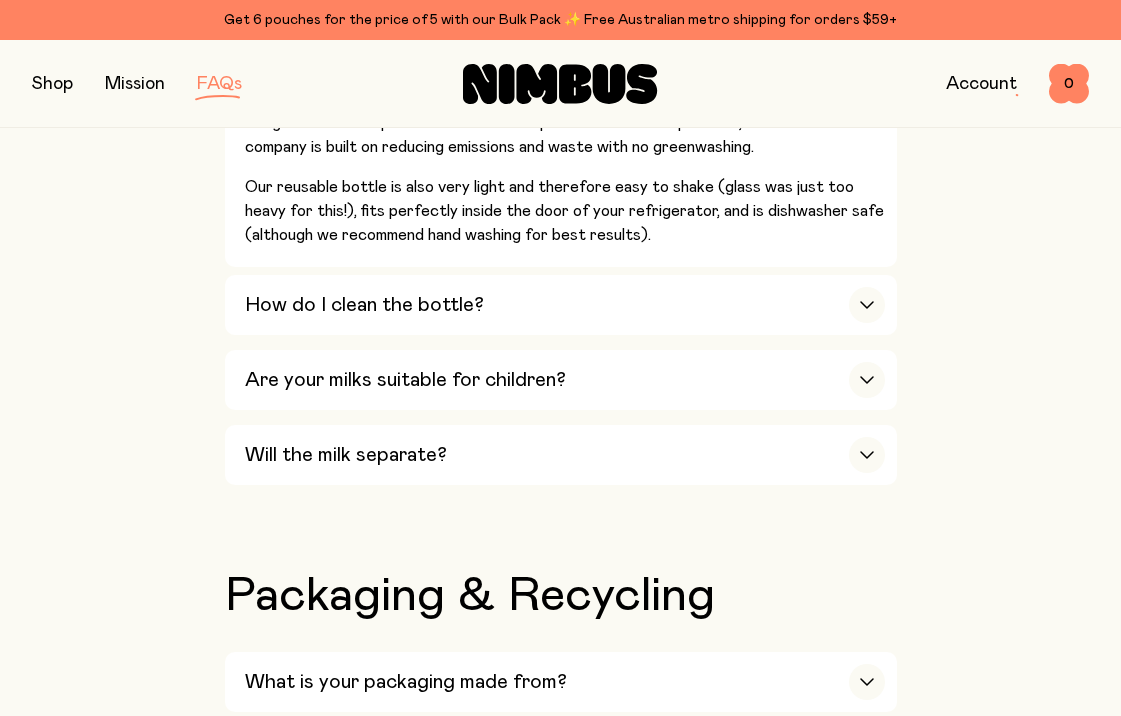 scroll, scrollTop: 2211, scrollLeft: 0, axis: vertical 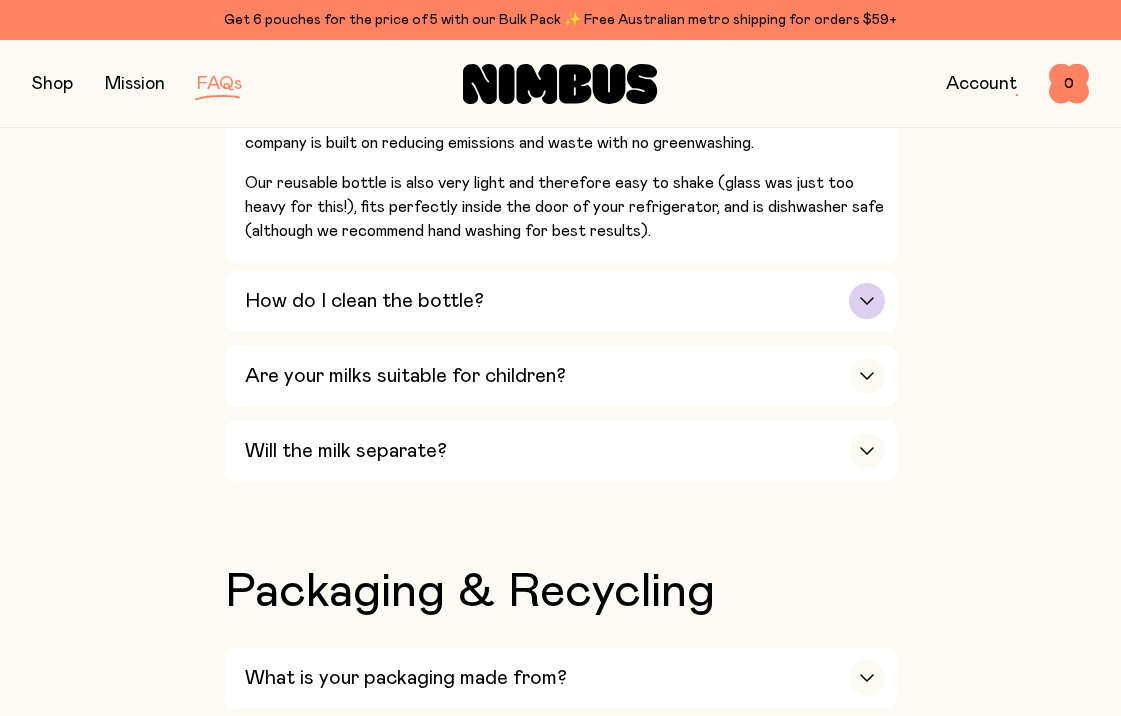 click on "How do I clean the bottle?" at bounding box center [364, 301] 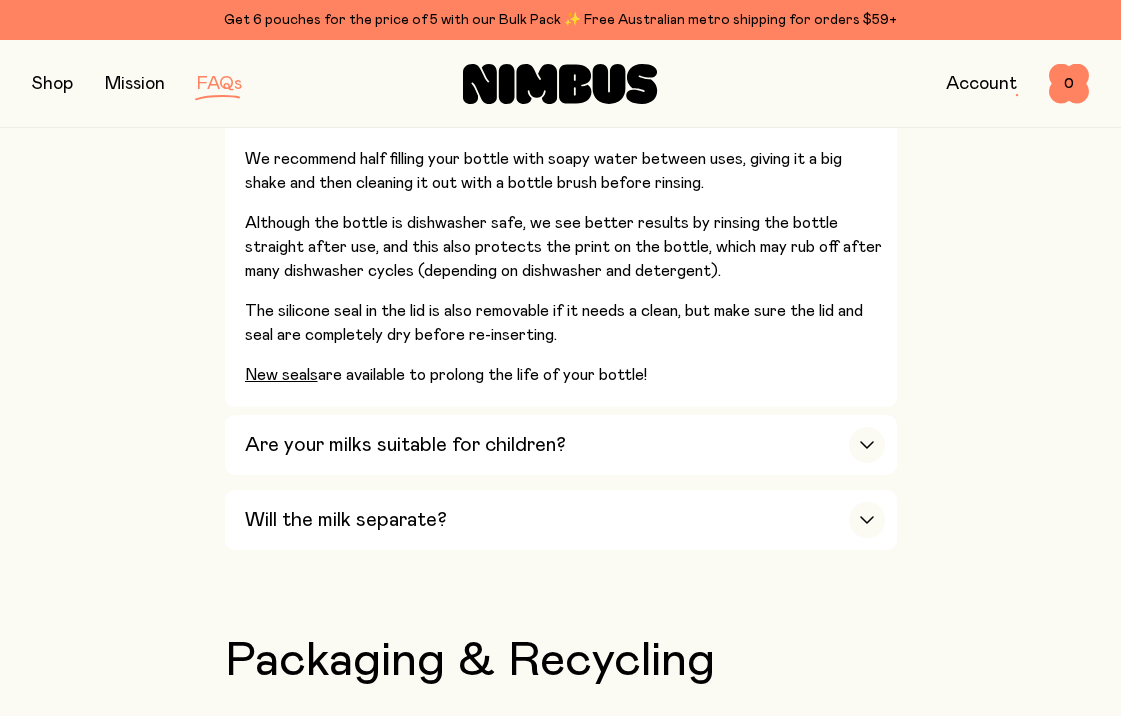 scroll, scrollTop: 1961, scrollLeft: 0, axis: vertical 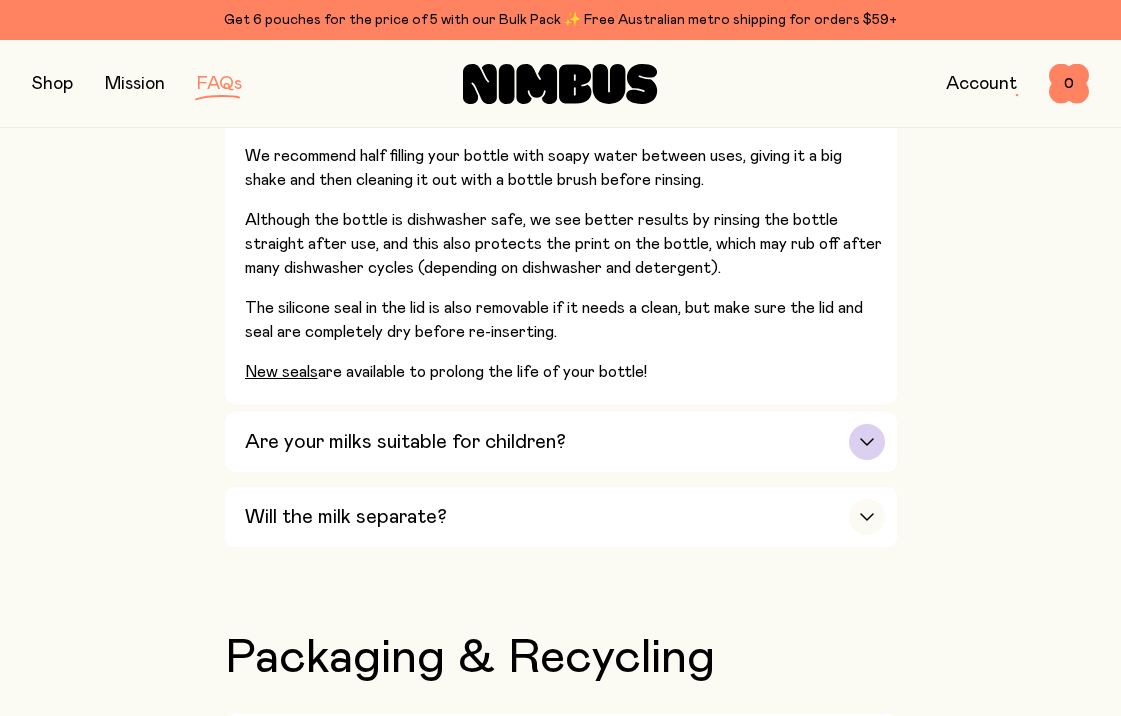 click on "Are your milks suitable for children?" at bounding box center [565, 442] 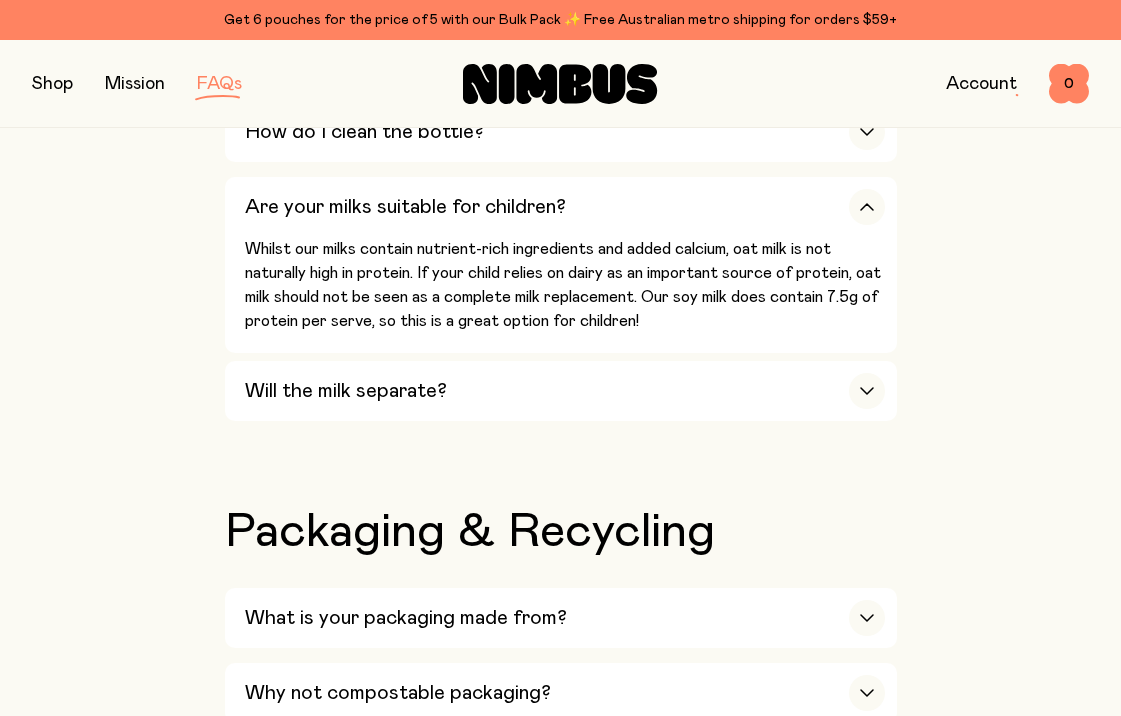 scroll, scrollTop: 1857, scrollLeft: 0, axis: vertical 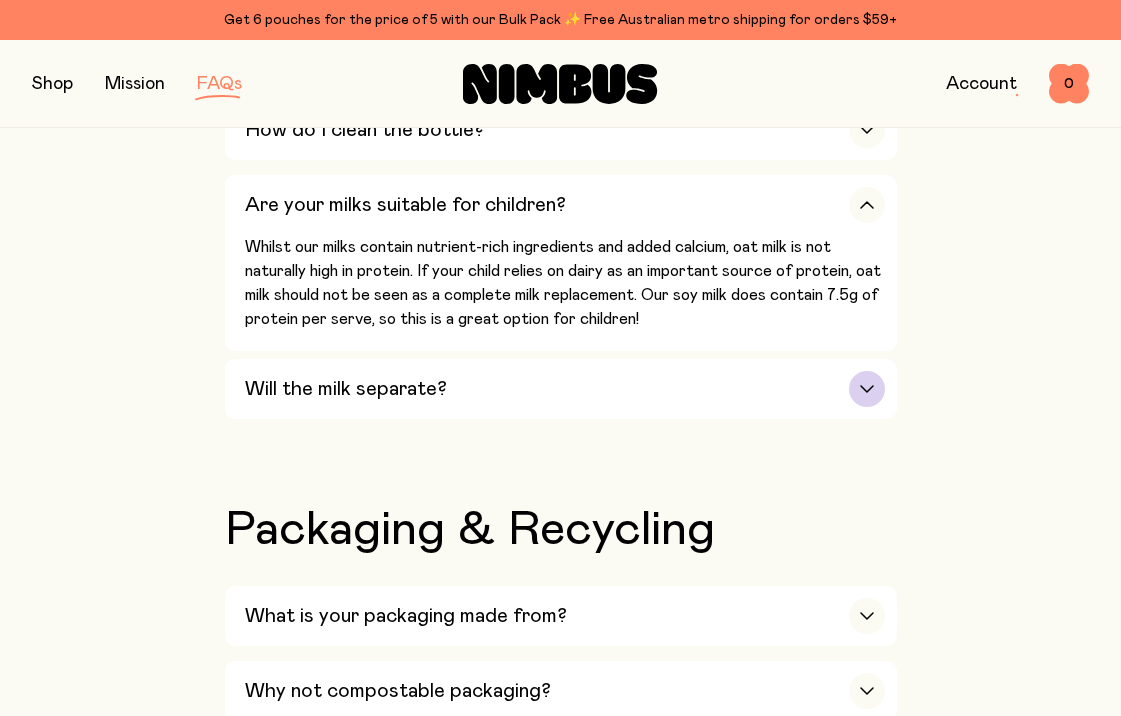 click on "Will the milk separate?" at bounding box center [346, 389] 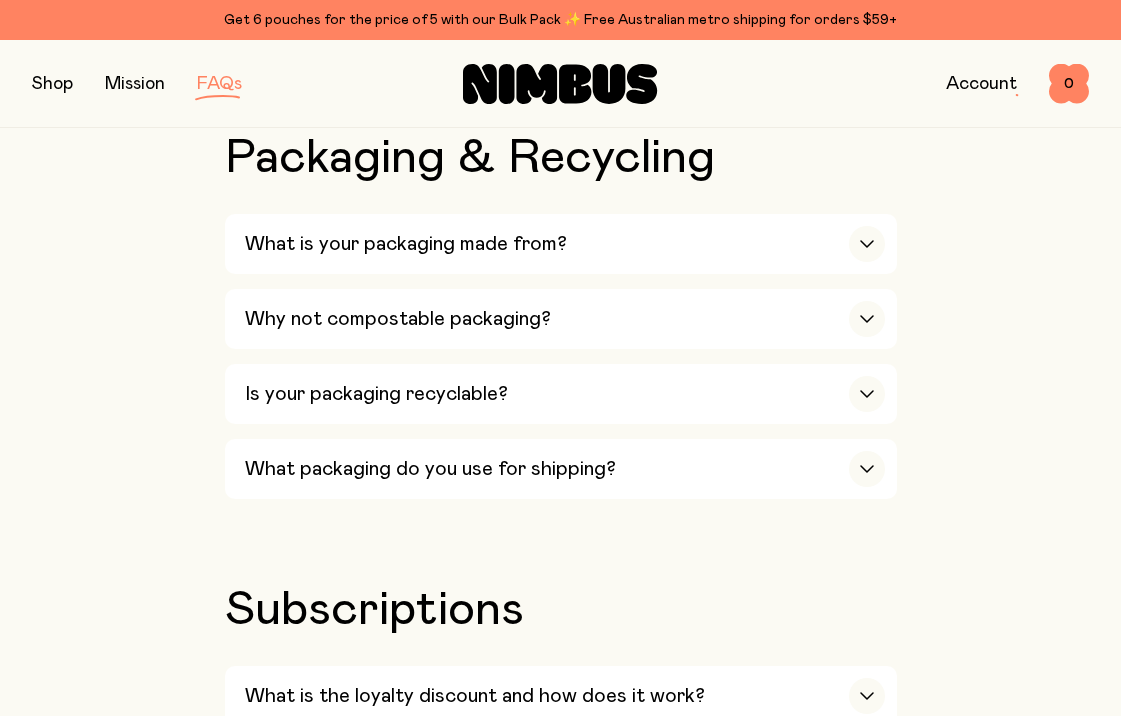 scroll, scrollTop: 2199, scrollLeft: 0, axis: vertical 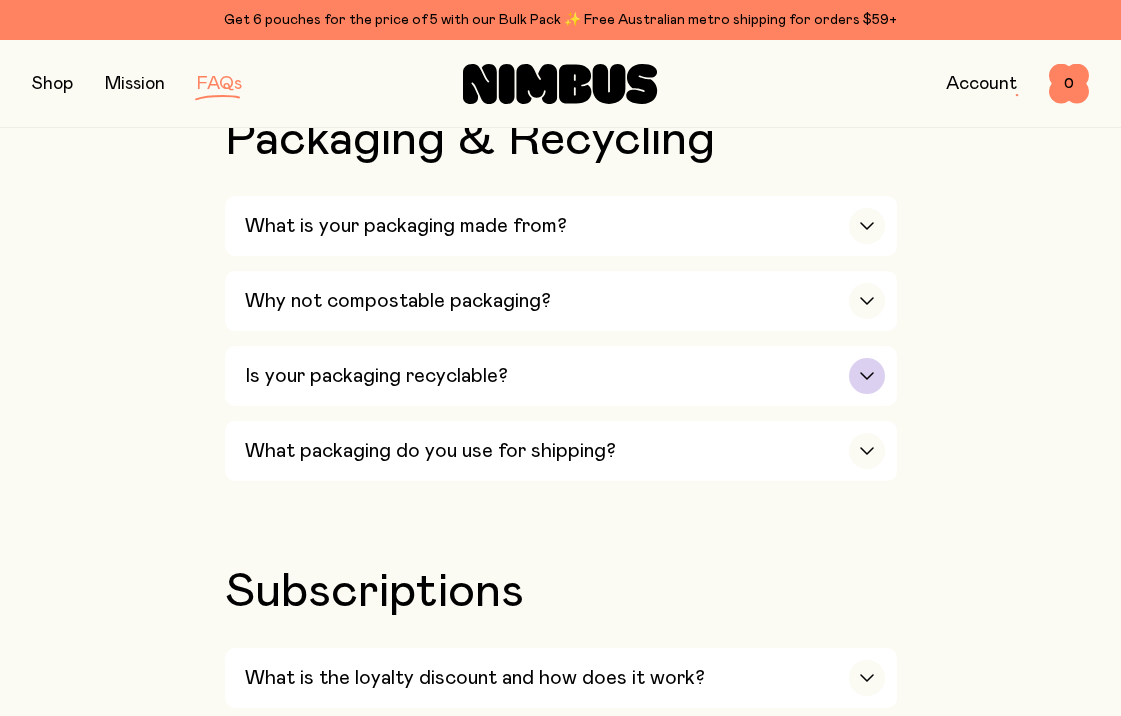 click on "Is your packaging recyclable?" at bounding box center [376, 376] 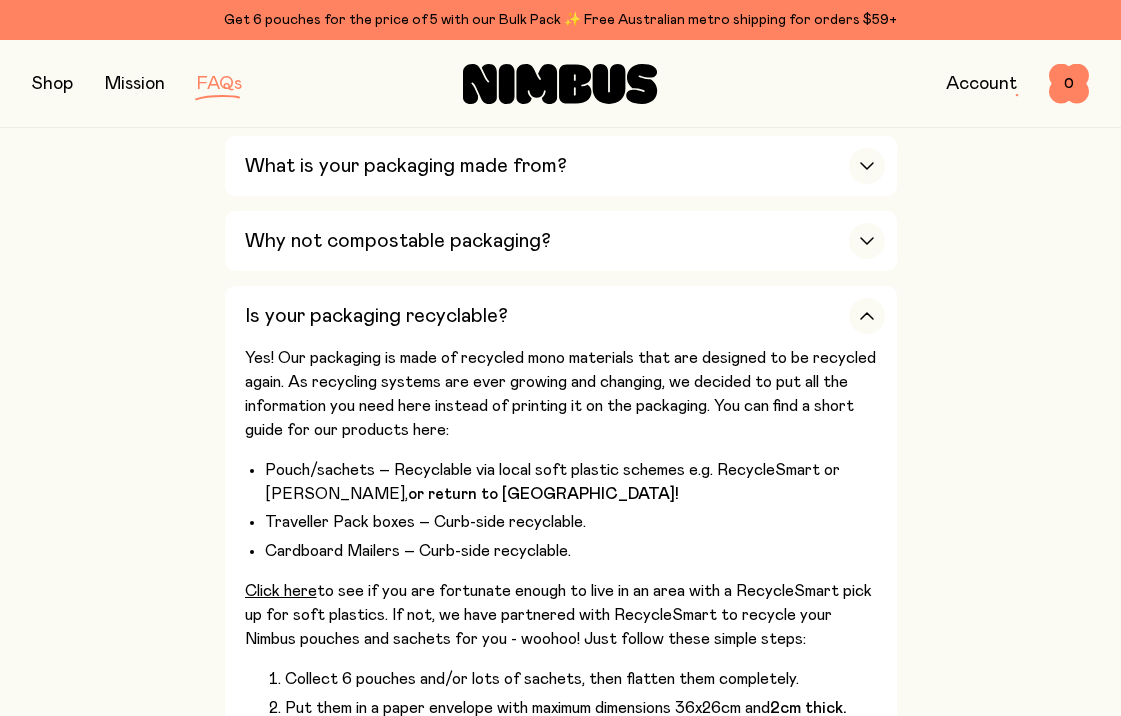 scroll, scrollTop: 2296, scrollLeft: 0, axis: vertical 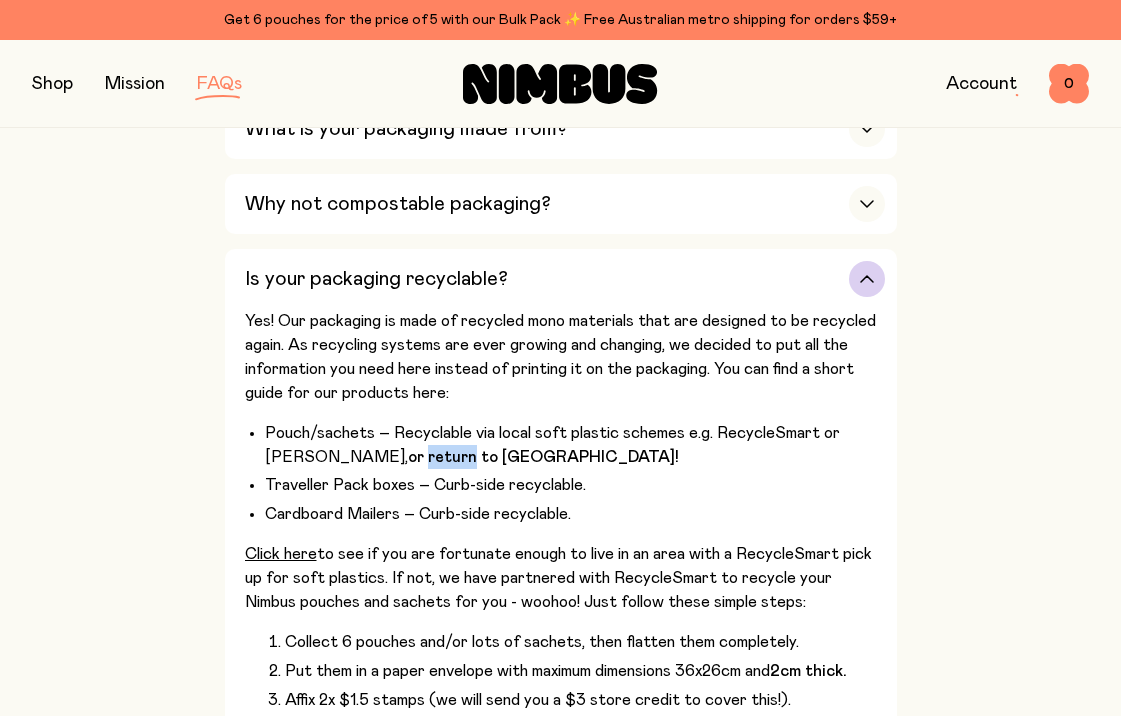 click on "or return to [GEOGRAPHIC_DATA]!" at bounding box center (543, 457) 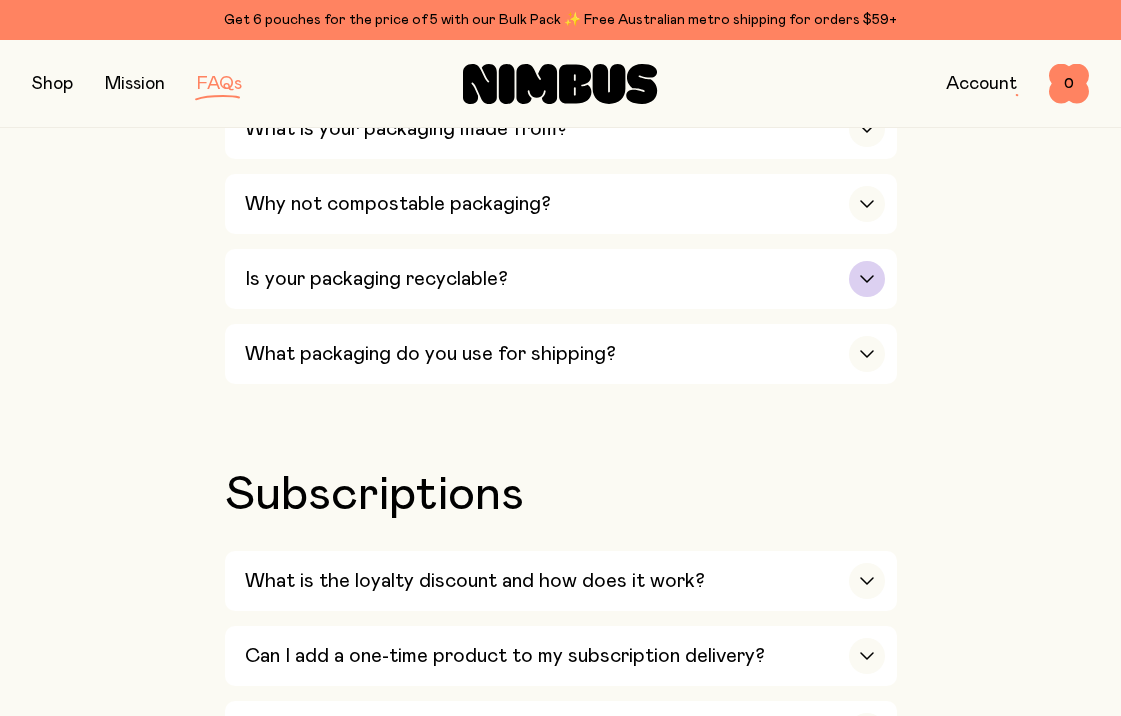 click on "Is your packaging recyclable?" at bounding box center (376, 279) 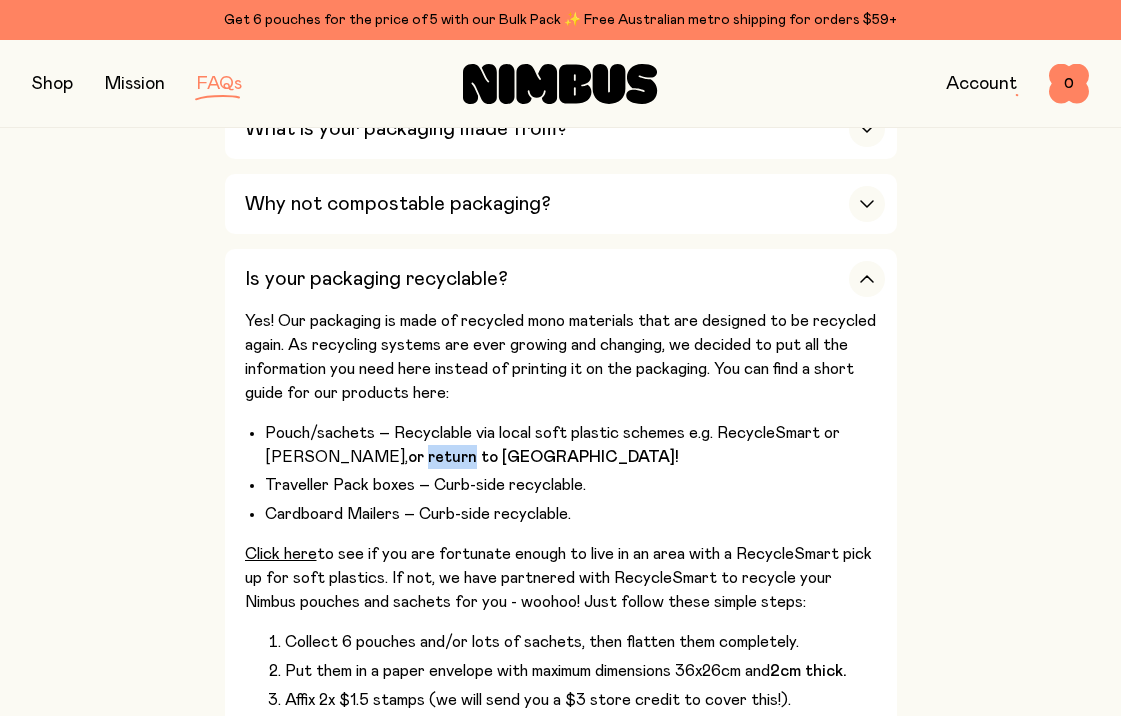 click on "Our Milks Is Nimbus an Australian company? Yes! We are Australian owned and operated and we make all our milks locally too. Where are Nimbus oats sourced? We’re proud to source our core ingredient – oats – fresh from local [DEMOGRAPHIC_DATA] farmers. Where we can, we’re also trying to source the rest of our ingredients locally. Our milks are then manufactured and packed in [GEOGRAPHIC_DATA]. Although our oats are not certified organic, in [GEOGRAPHIC_DATA] glyphosate and other nasties cannot be sprayed pre harvest, which is where the residues come from in many other countries. Australian oats are in demand internationally due to this regulation :)  Where are Nimbus soybeans sourced? We looked long and hard to source soybeans from [GEOGRAPHIC_DATA] and have been working with Soy Australia to explore options. Right now, no local processors can mill soybeans finely enough to meet our product quality standards - yet! But it's something we’re committed to making happen as we grow.
What is the best way to make the plant milk? Pro tip: ." at bounding box center [560, 677] 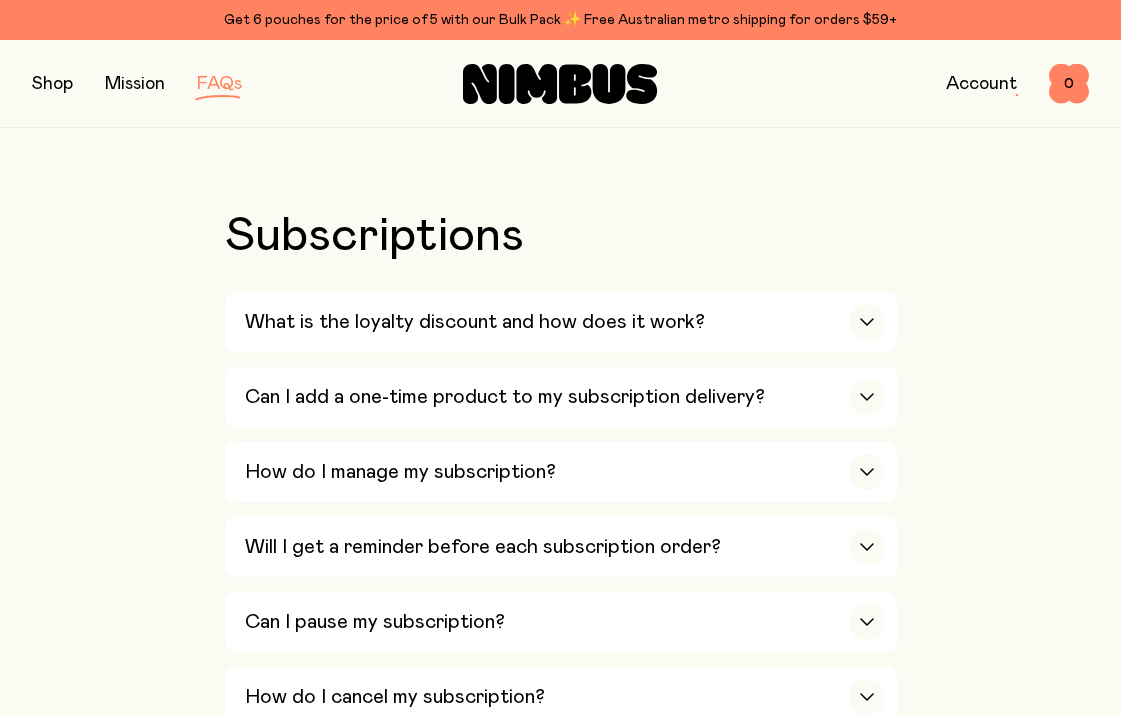 scroll, scrollTop: 3487, scrollLeft: 0, axis: vertical 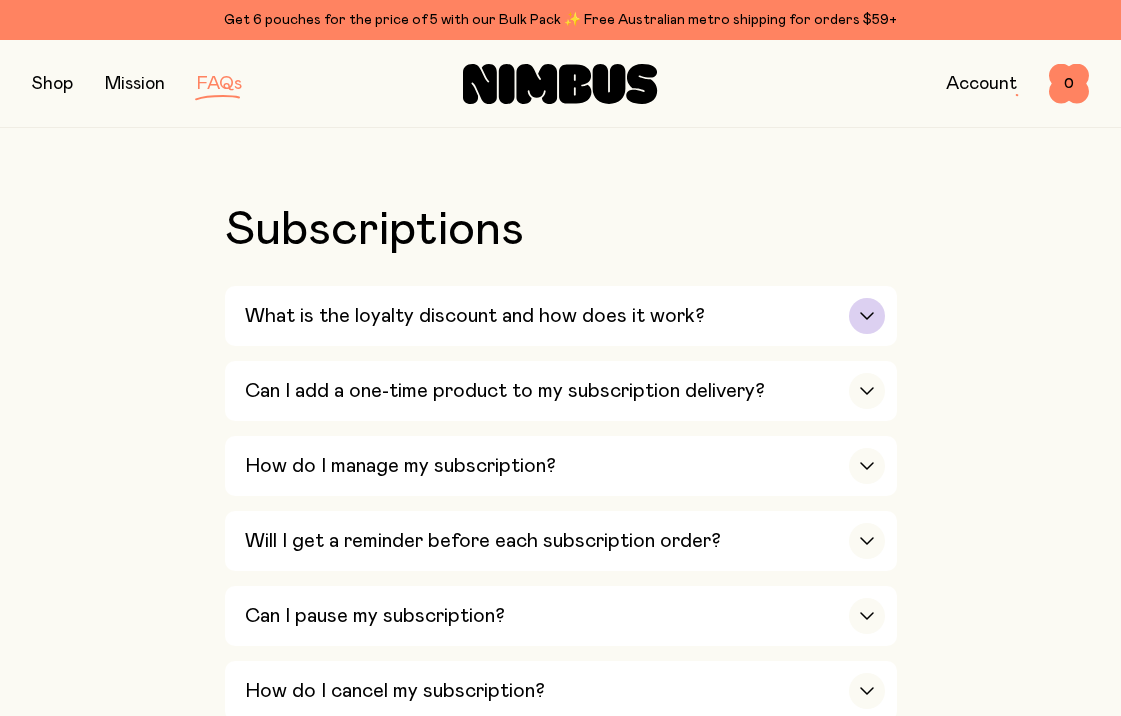 click on "What is the loyalty discount and how does it work?" at bounding box center [475, 316] 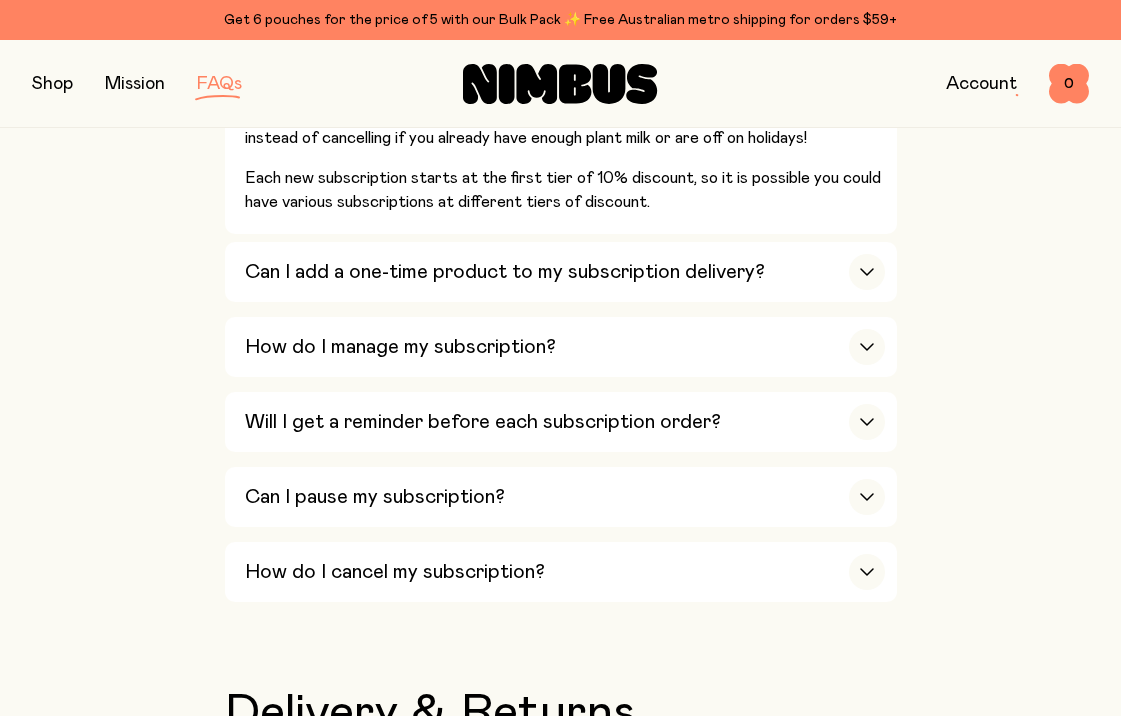 scroll, scrollTop: 3984, scrollLeft: 0, axis: vertical 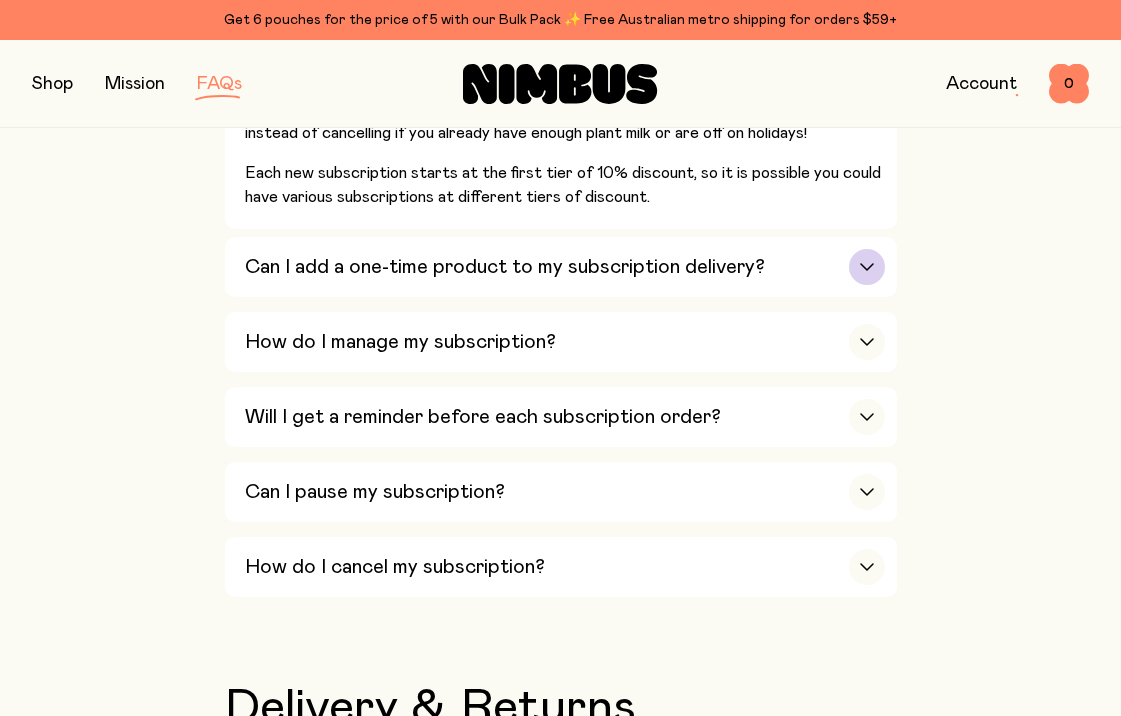 click on "Can I add a one-time product to my subscription delivery?" at bounding box center (505, 267) 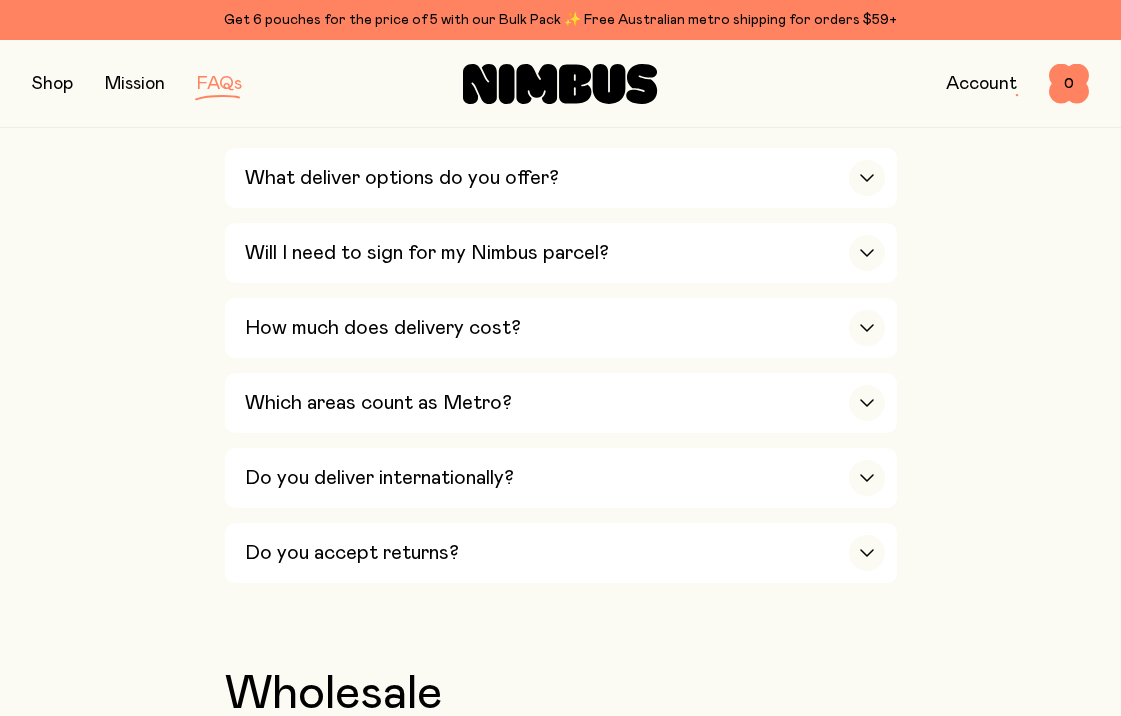 scroll, scrollTop: 4489, scrollLeft: 0, axis: vertical 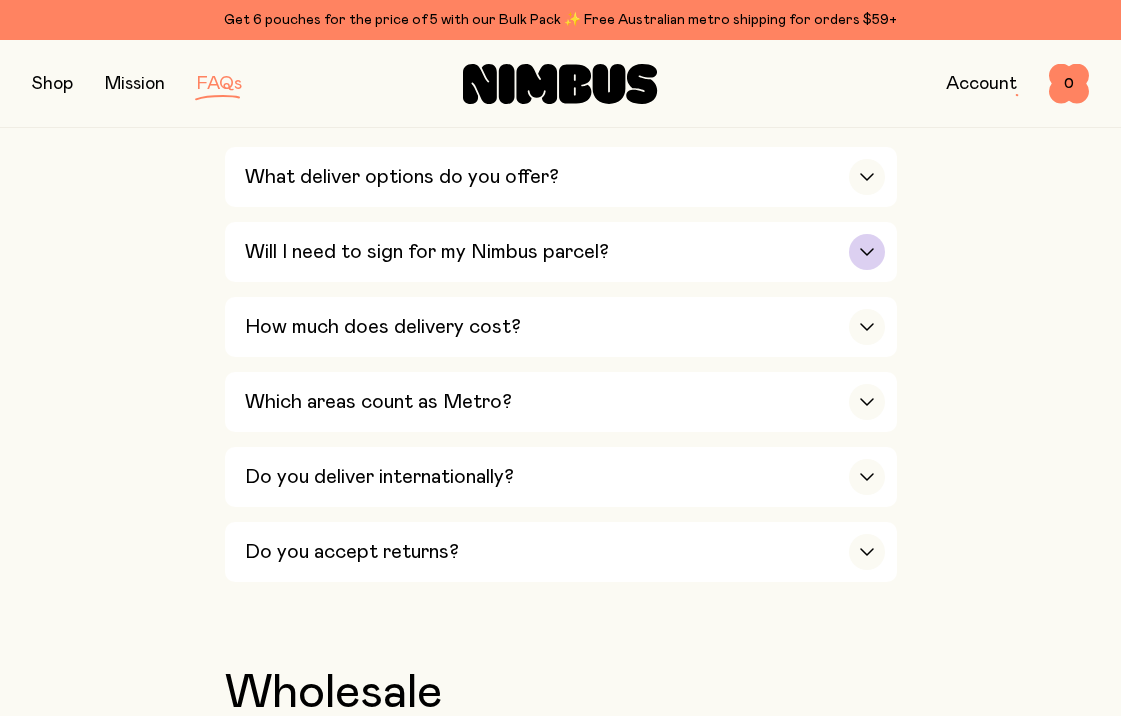 click on "Will I need to sign for my Nimbus parcel?" at bounding box center [565, 252] 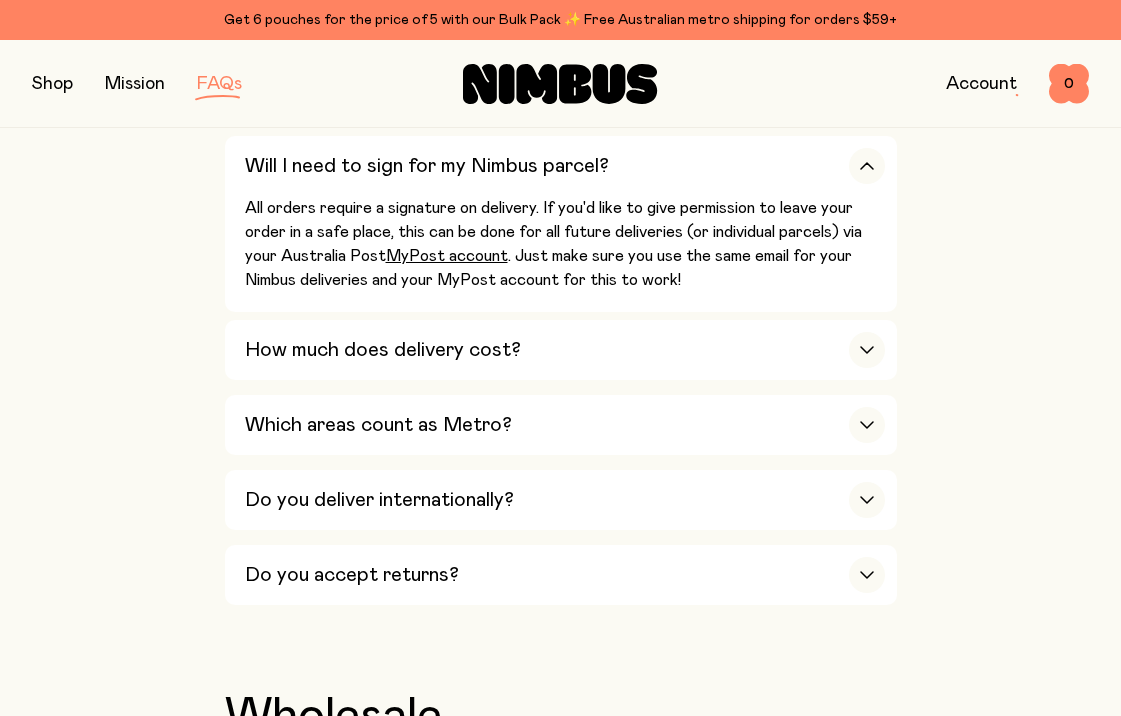 scroll, scrollTop: 4602, scrollLeft: 0, axis: vertical 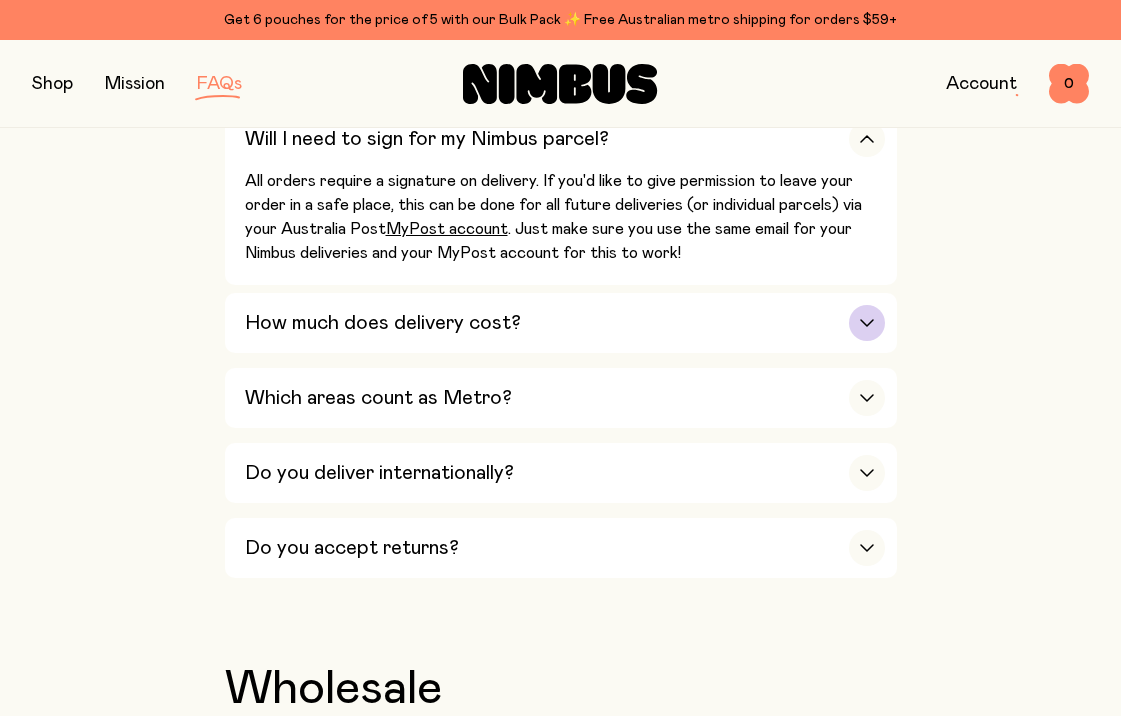 click on "How much does delivery cost?" at bounding box center (383, 323) 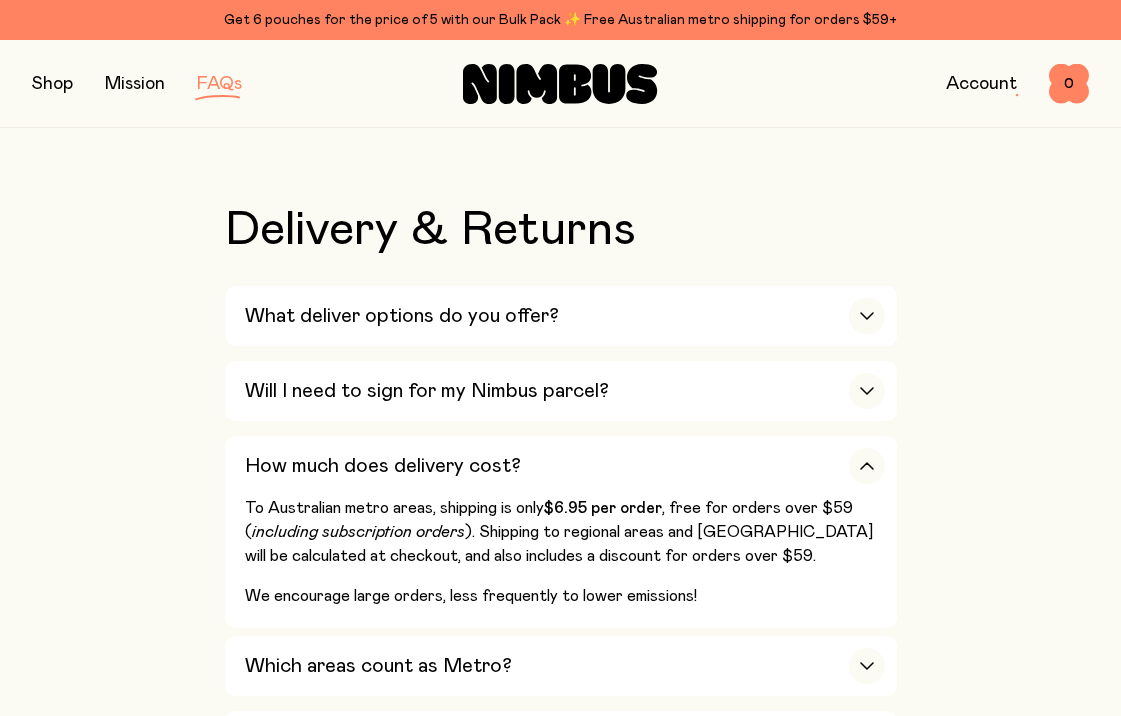 scroll, scrollTop: 3707, scrollLeft: 0, axis: vertical 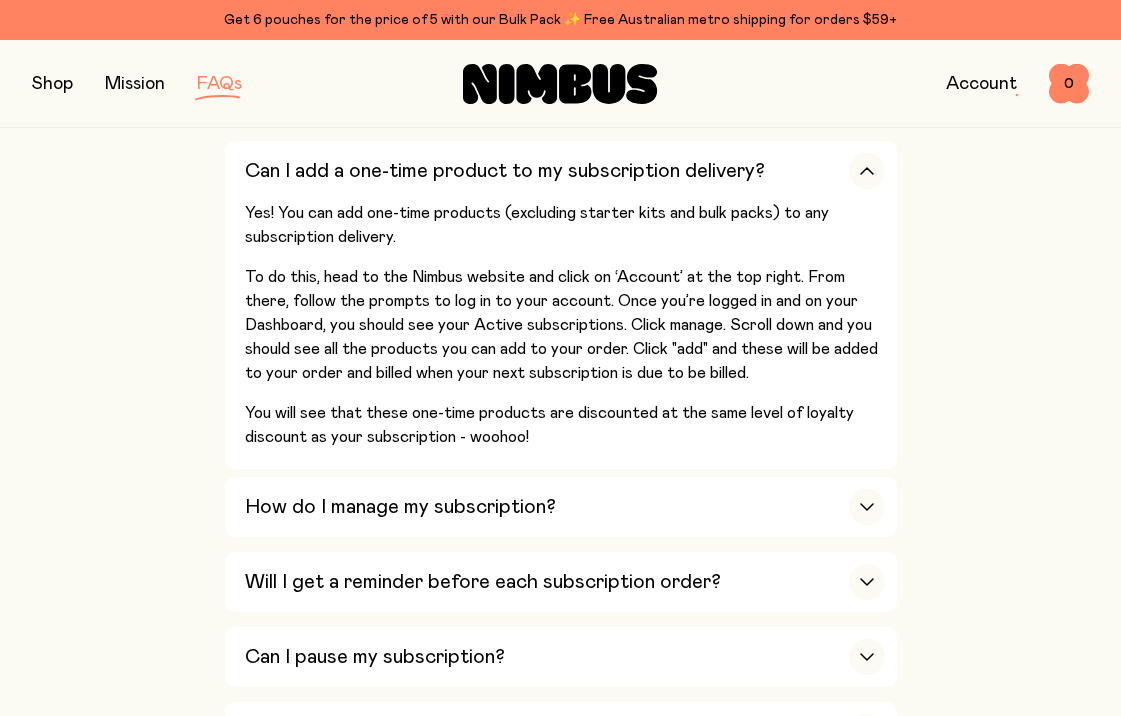 click at bounding box center (52, 84) 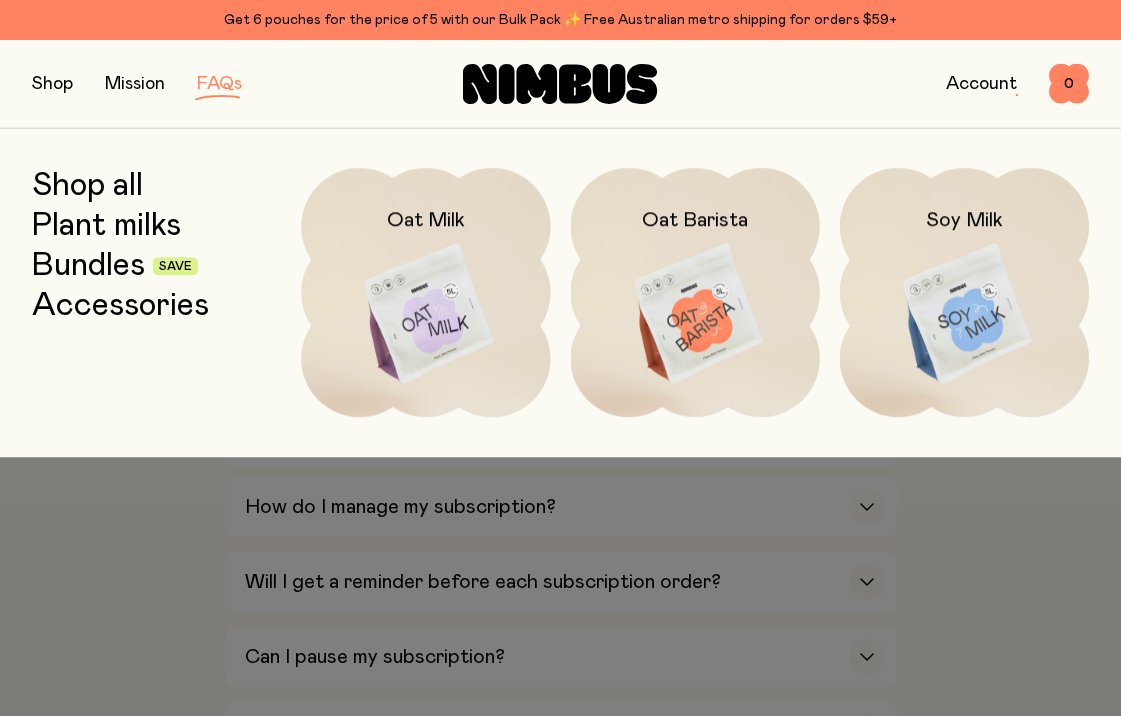 click on "Shop all" at bounding box center (87, 186) 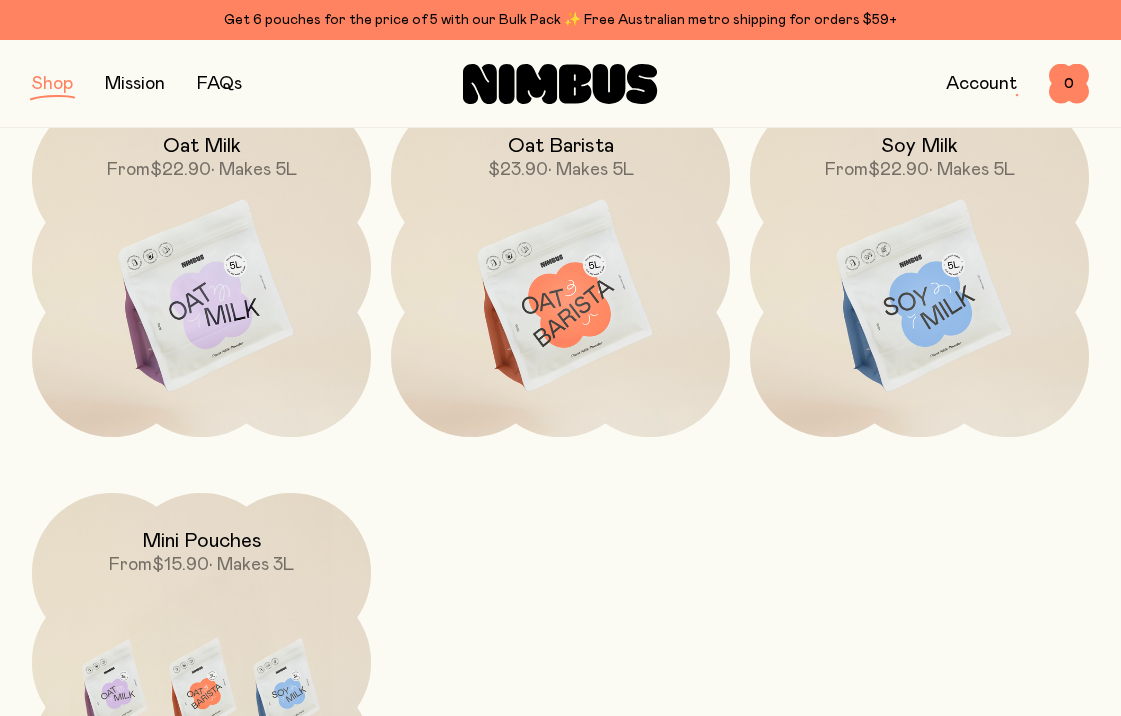 scroll, scrollTop: 345, scrollLeft: 0, axis: vertical 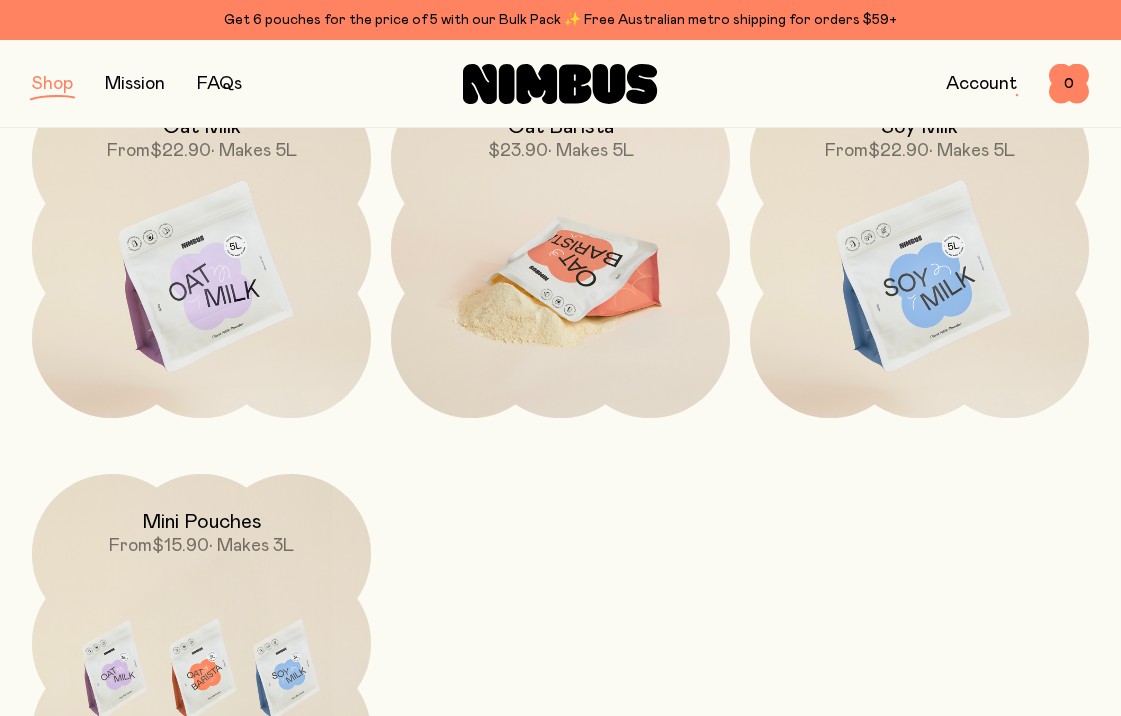click at bounding box center [560, 278] 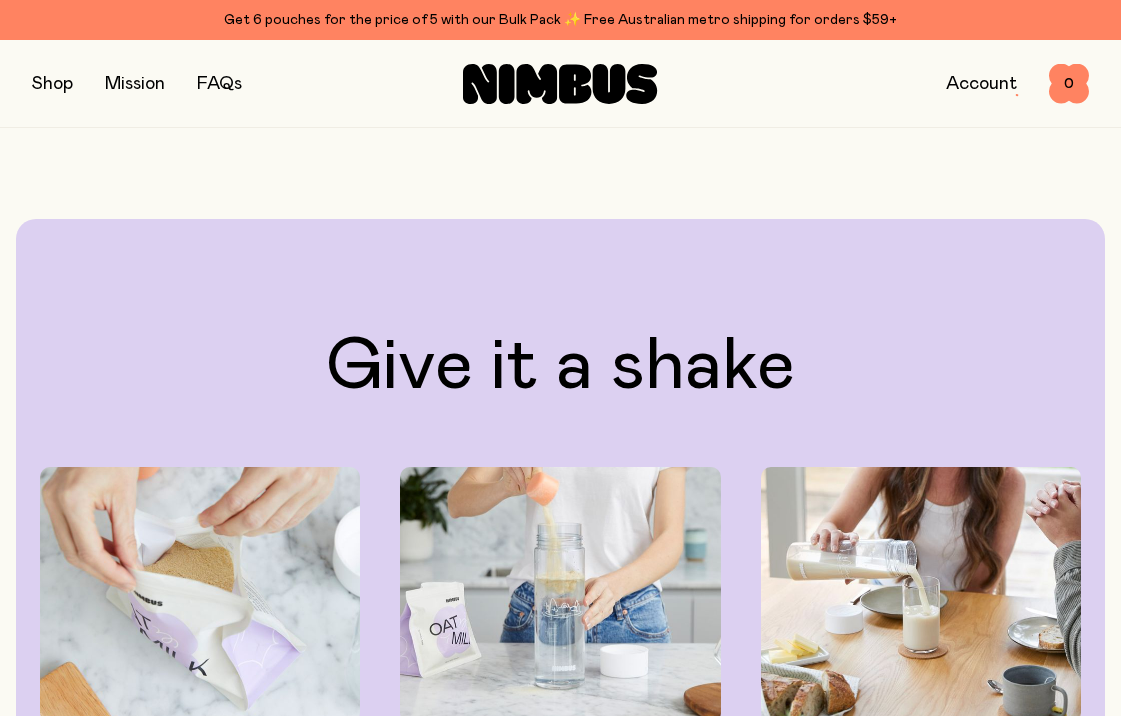 scroll, scrollTop: 1614, scrollLeft: 0, axis: vertical 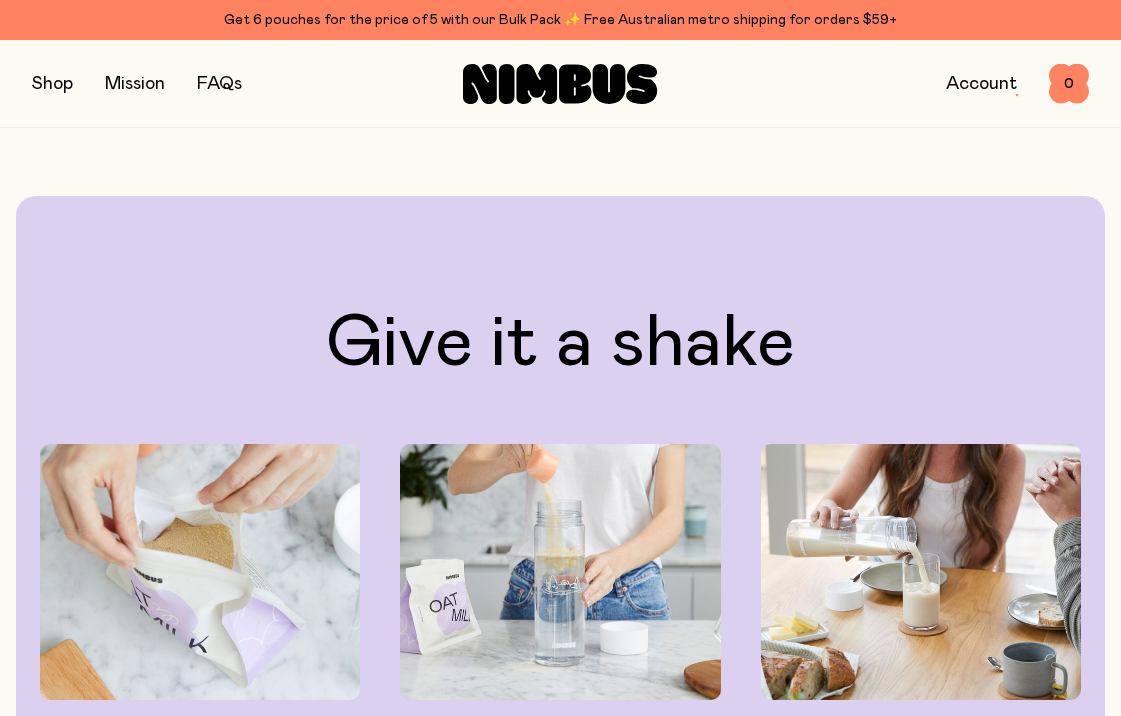 click at bounding box center (52, 84) 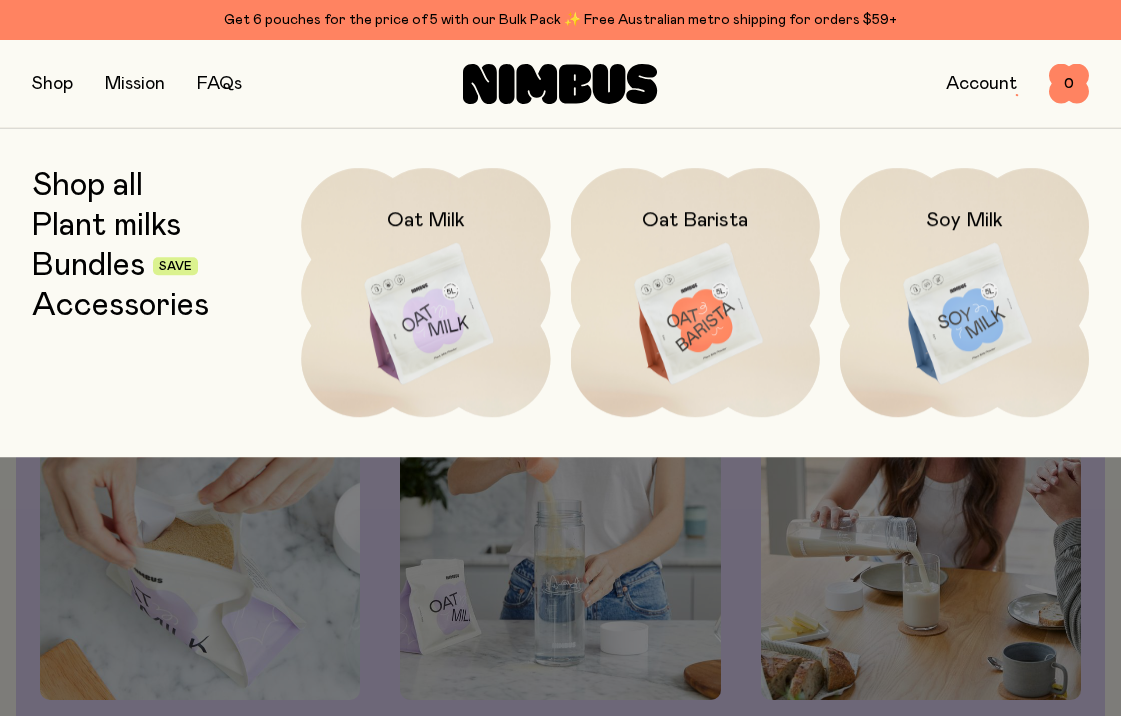click on "Shop all" at bounding box center [87, 186] 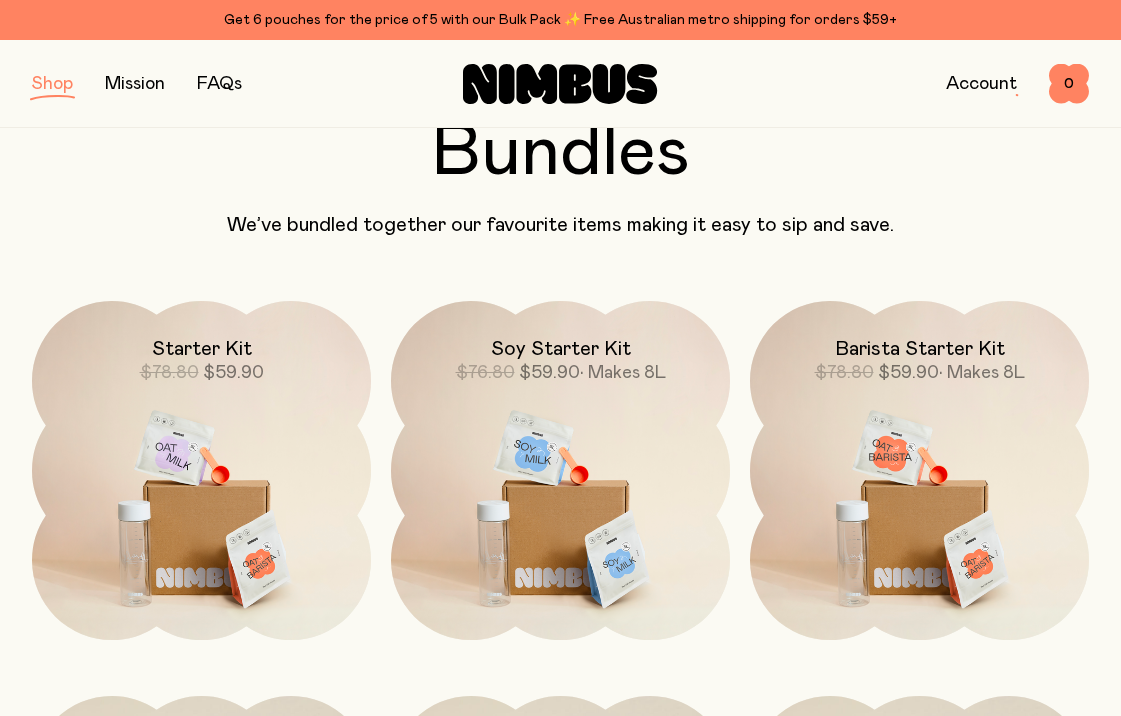 scroll, scrollTop: 1152, scrollLeft: 0, axis: vertical 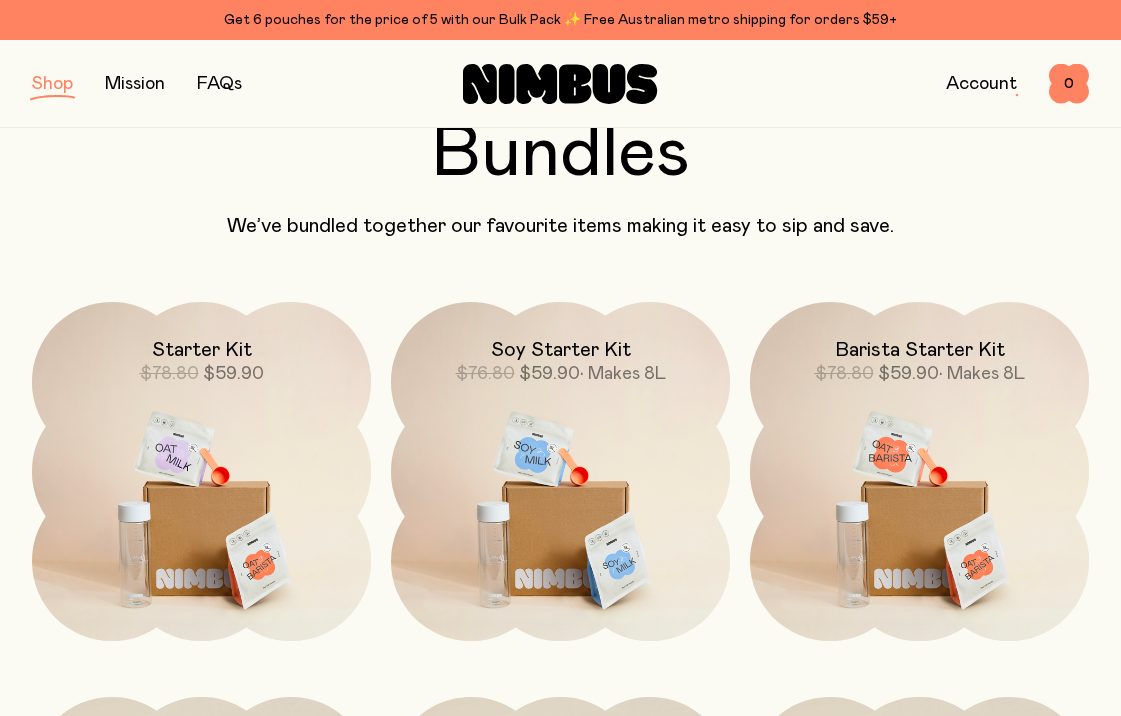 click on "Account" at bounding box center [981, 84] 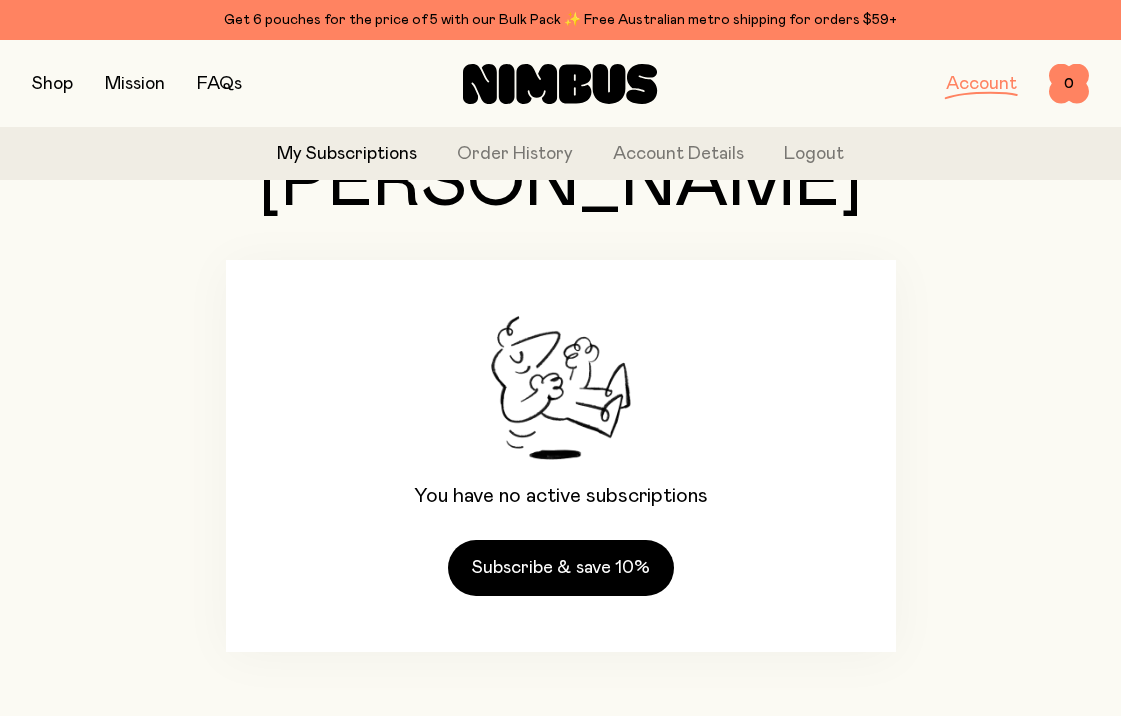 scroll, scrollTop: 0, scrollLeft: 0, axis: both 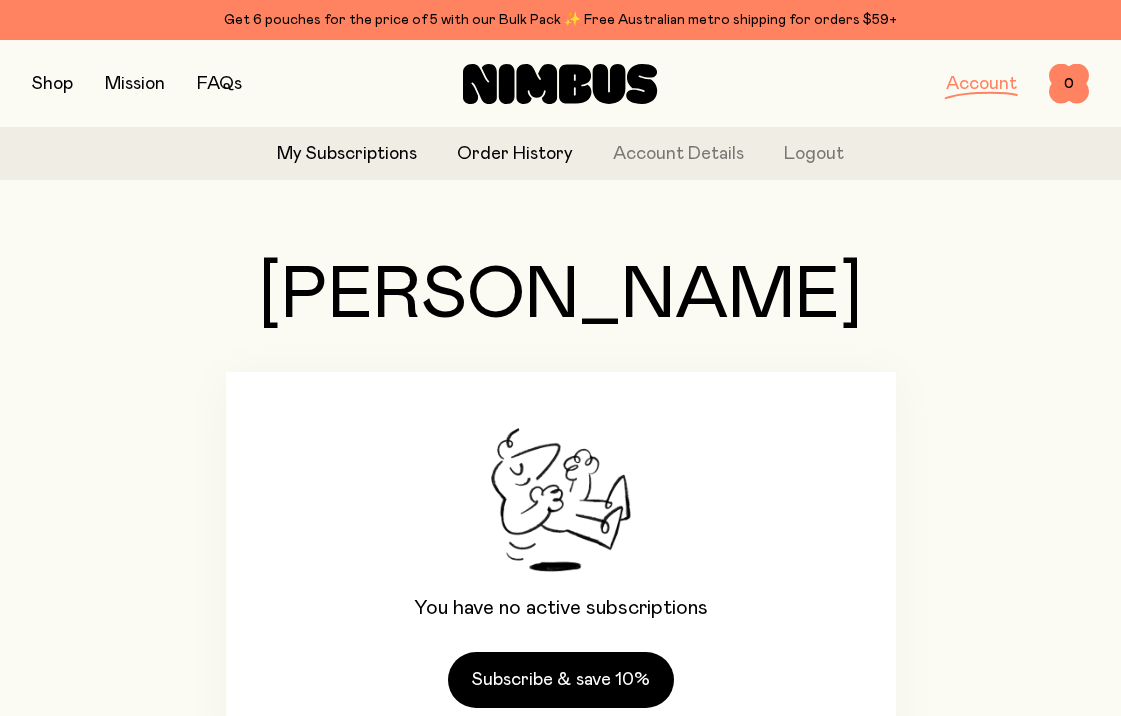 click on "Order History" 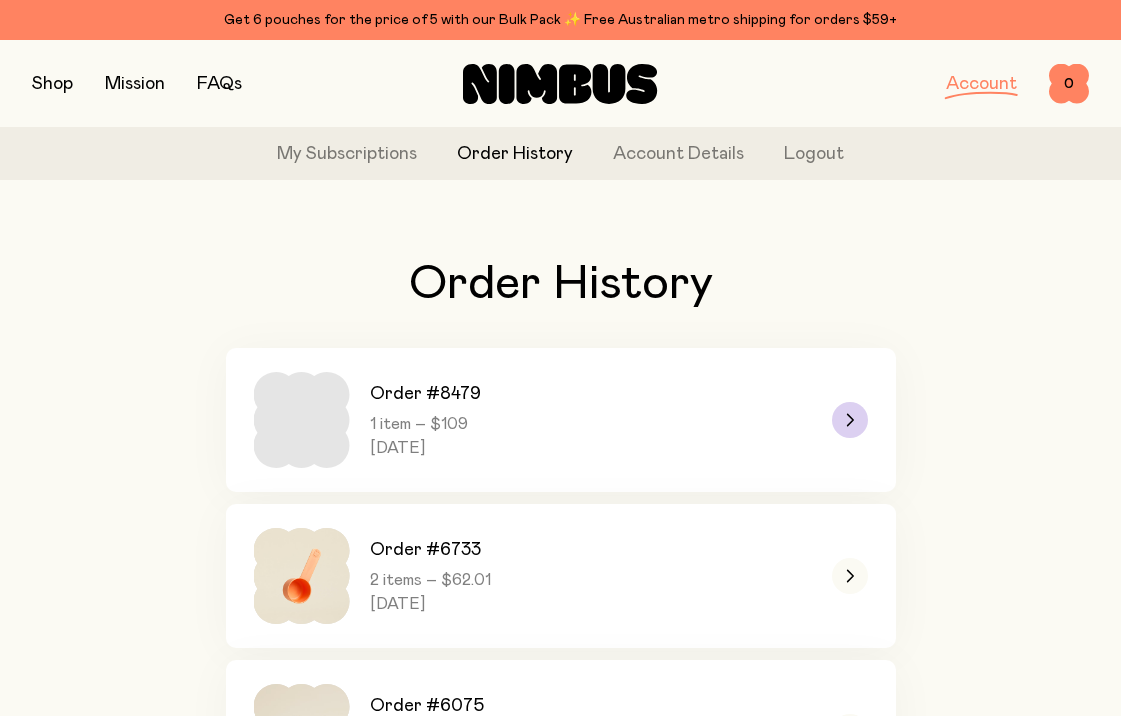scroll, scrollTop: 152, scrollLeft: 0, axis: vertical 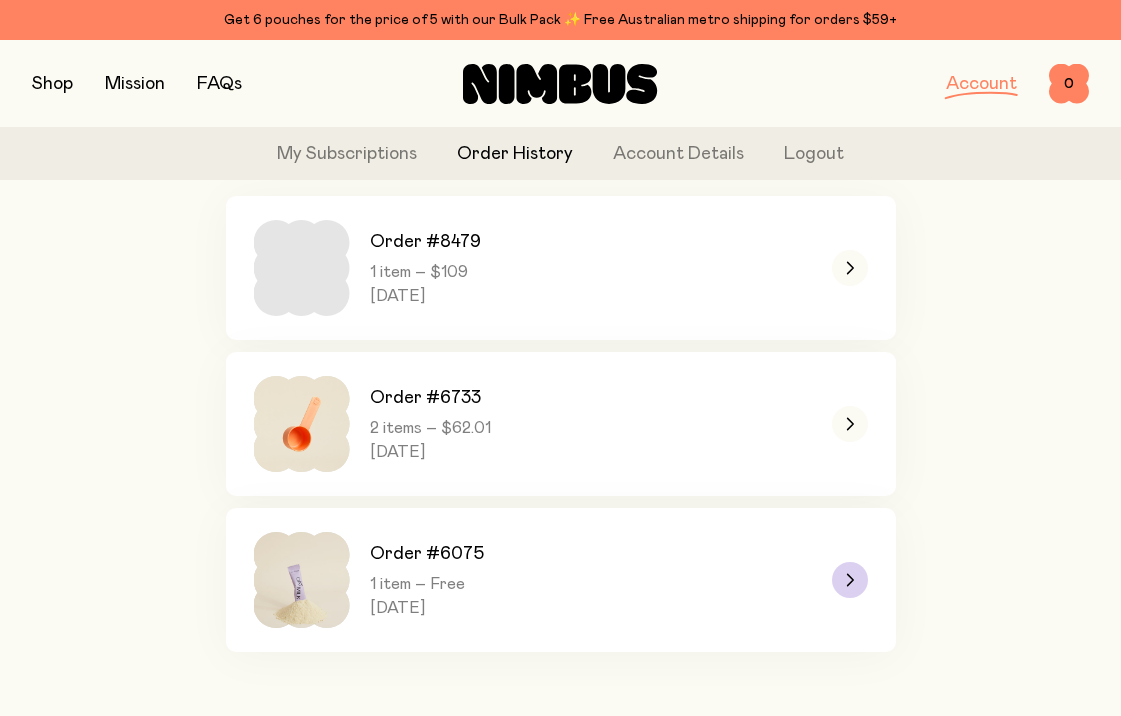 click on "Order #6075 1 item – Free [DATE]" at bounding box center [427, 580] 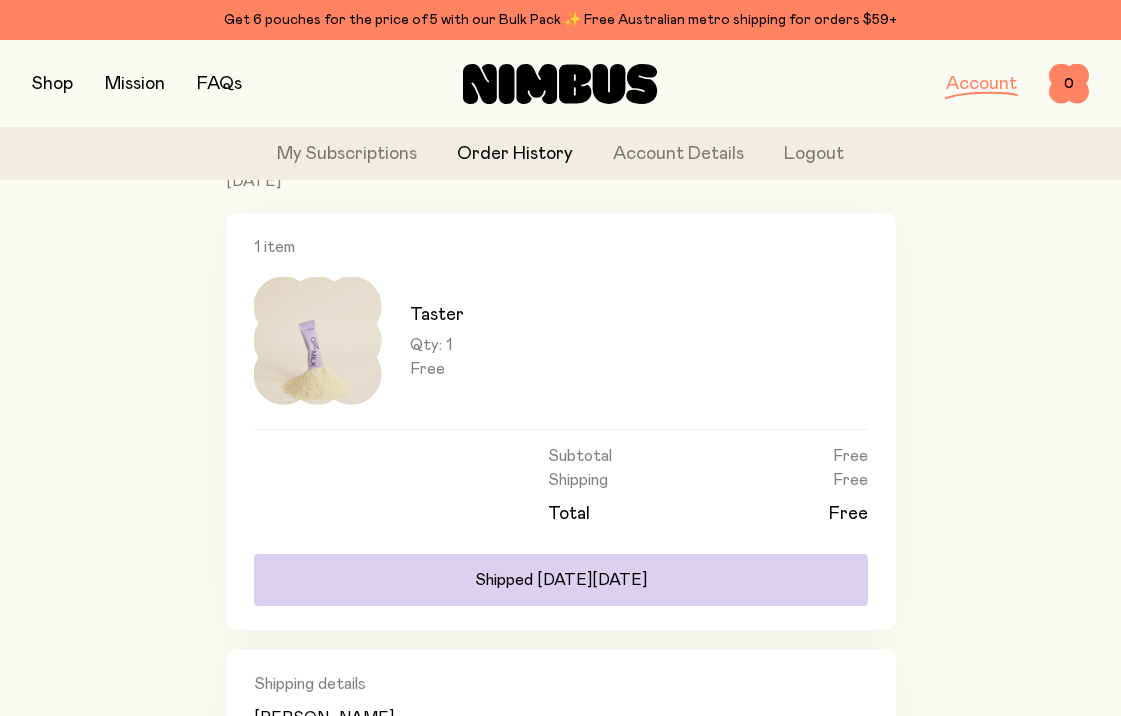 scroll, scrollTop: 205, scrollLeft: 0, axis: vertical 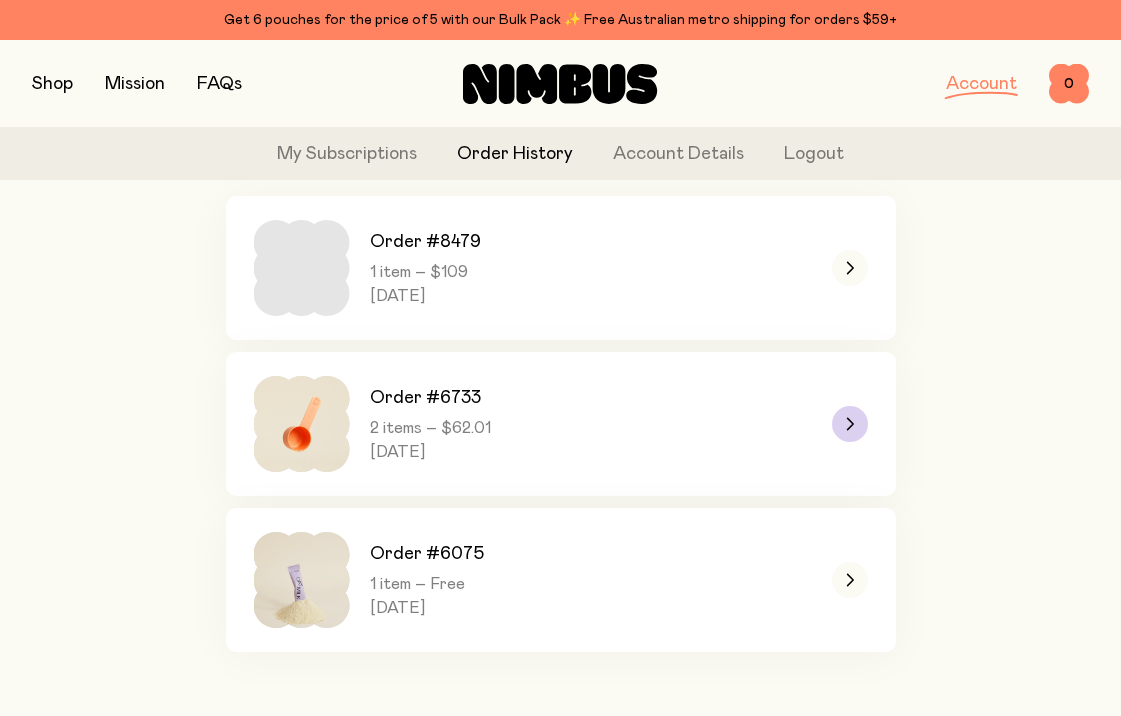 click on "Order #6733 2 items – $62.01 [DATE]" 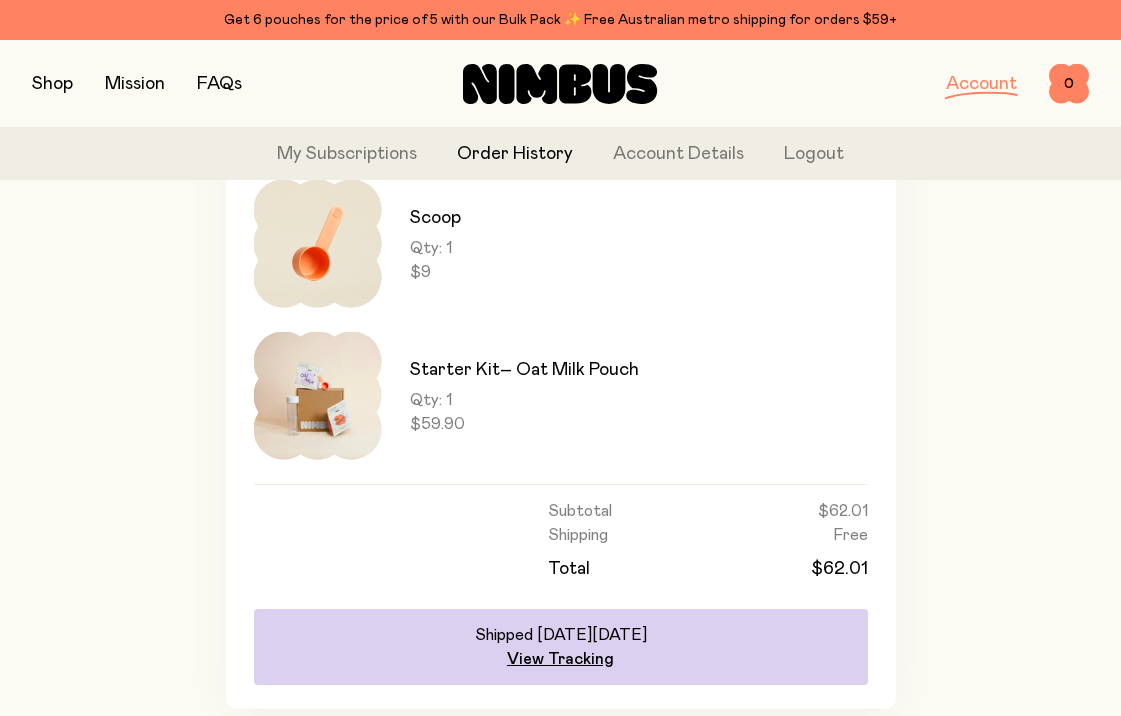scroll, scrollTop: 302, scrollLeft: 0, axis: vertical 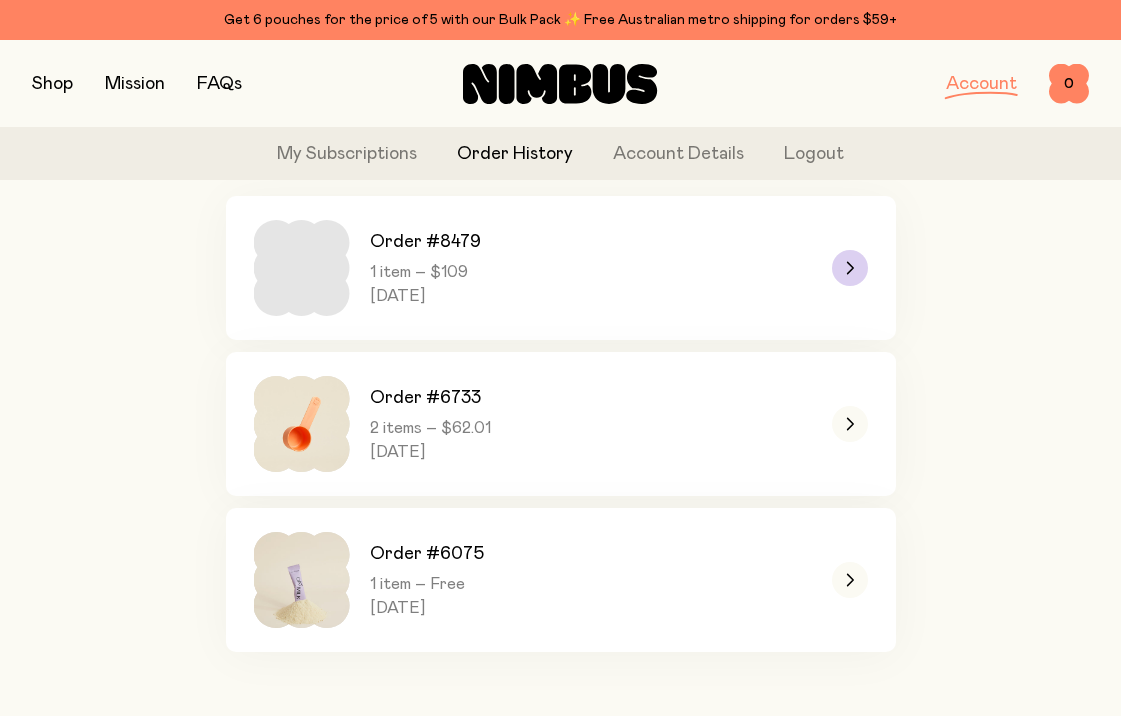click on "Order #8479 1 item – $109 [DATE]" at bounding box center [425, 268] 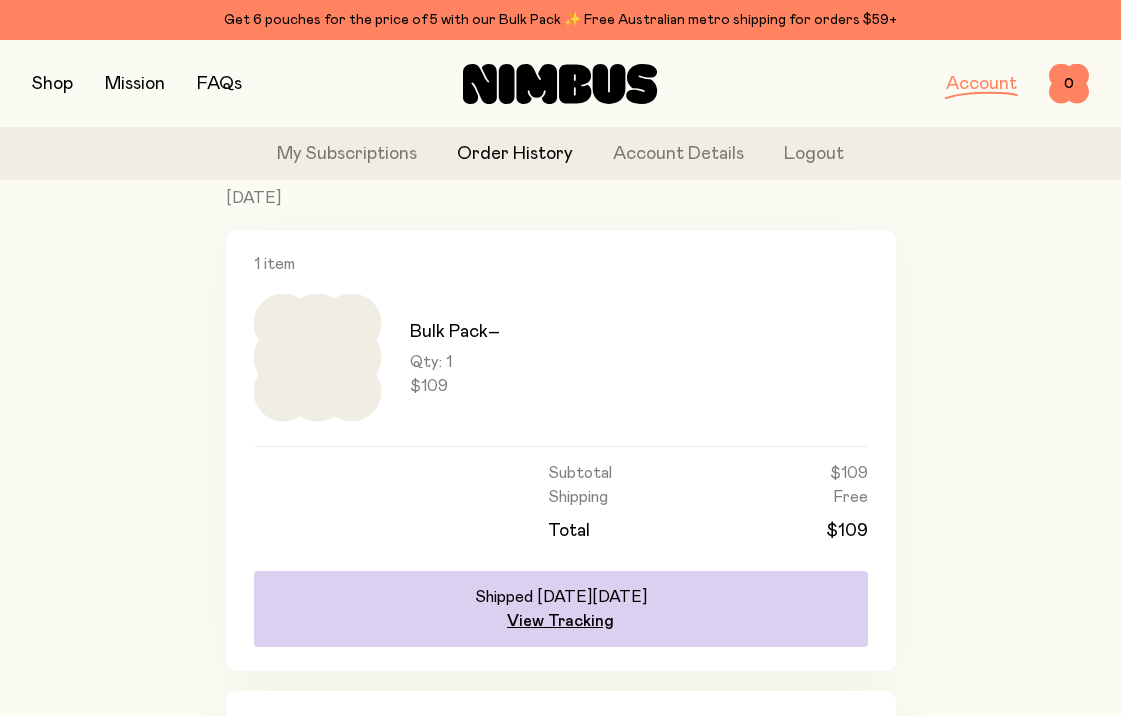 scroll, scrollTop: 184, scrollLeft: 0, axis: vertical 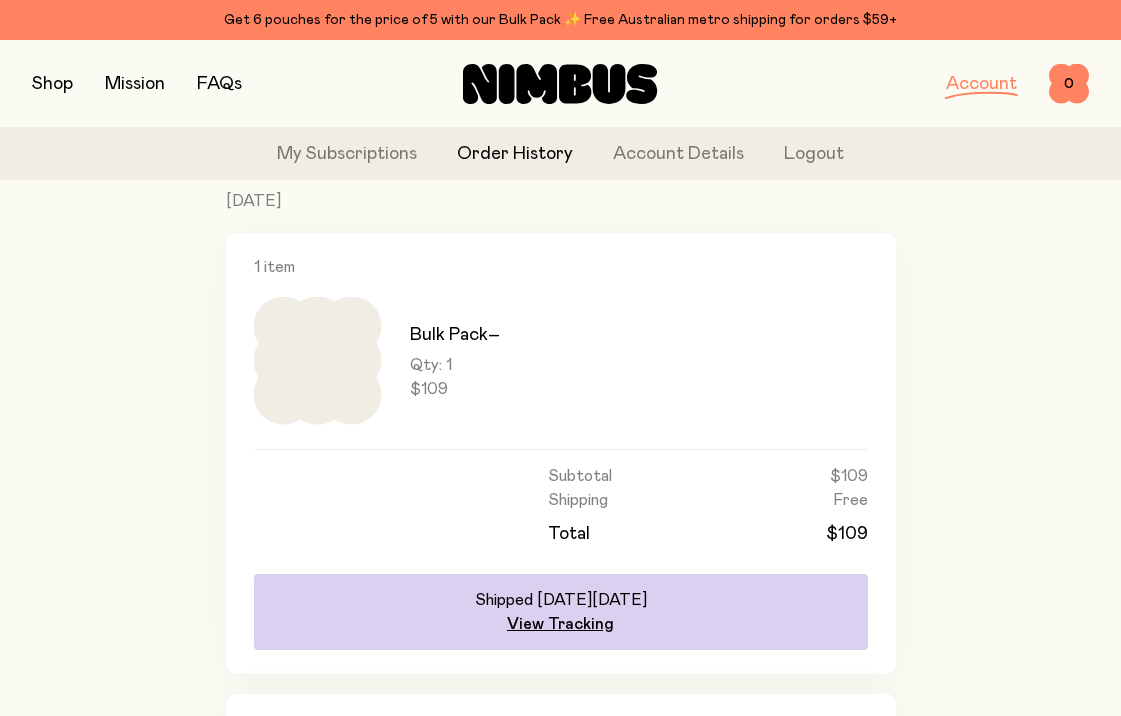 click at bounding box center [52, 84] 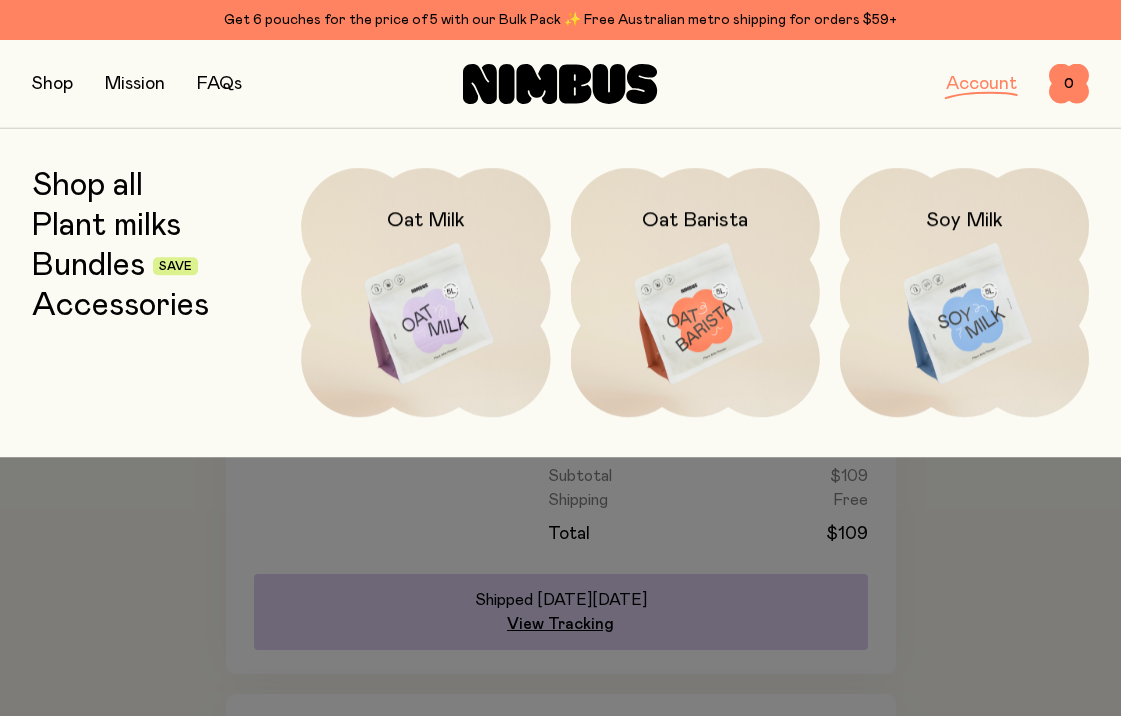 click on "Shop all" at bounding box center (87, 186) 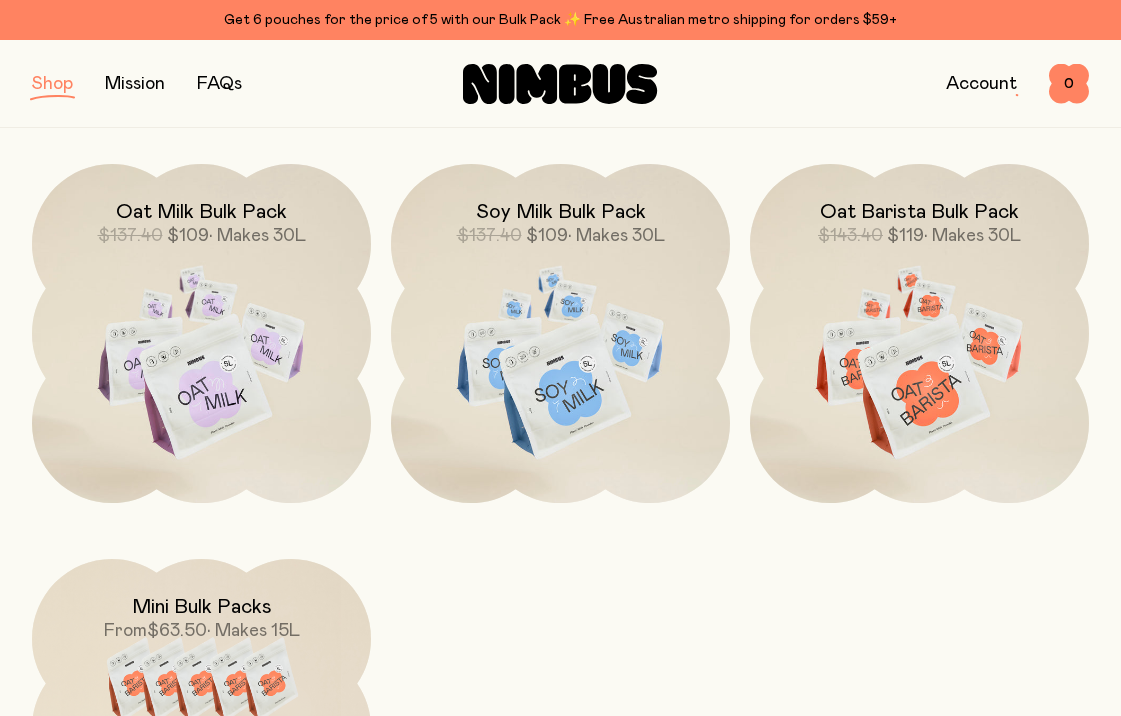 scroll, scrollTop: 1684, scrollLeft: 0, axis: vertical 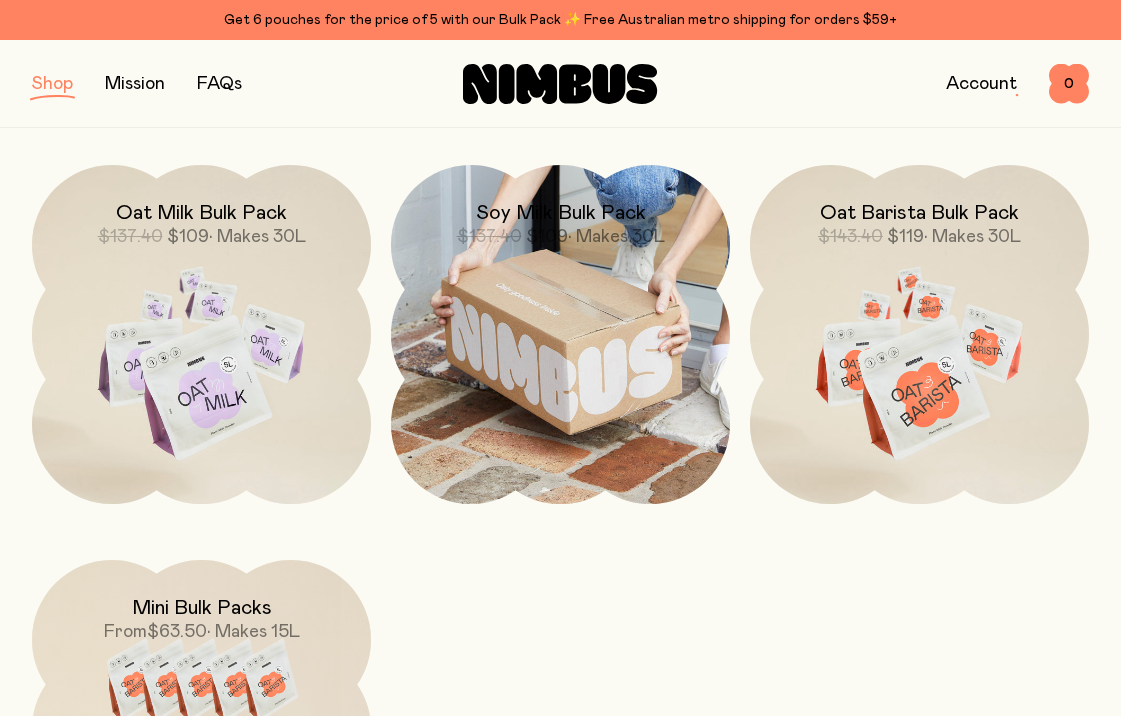 click at bounding box center [560, 334] 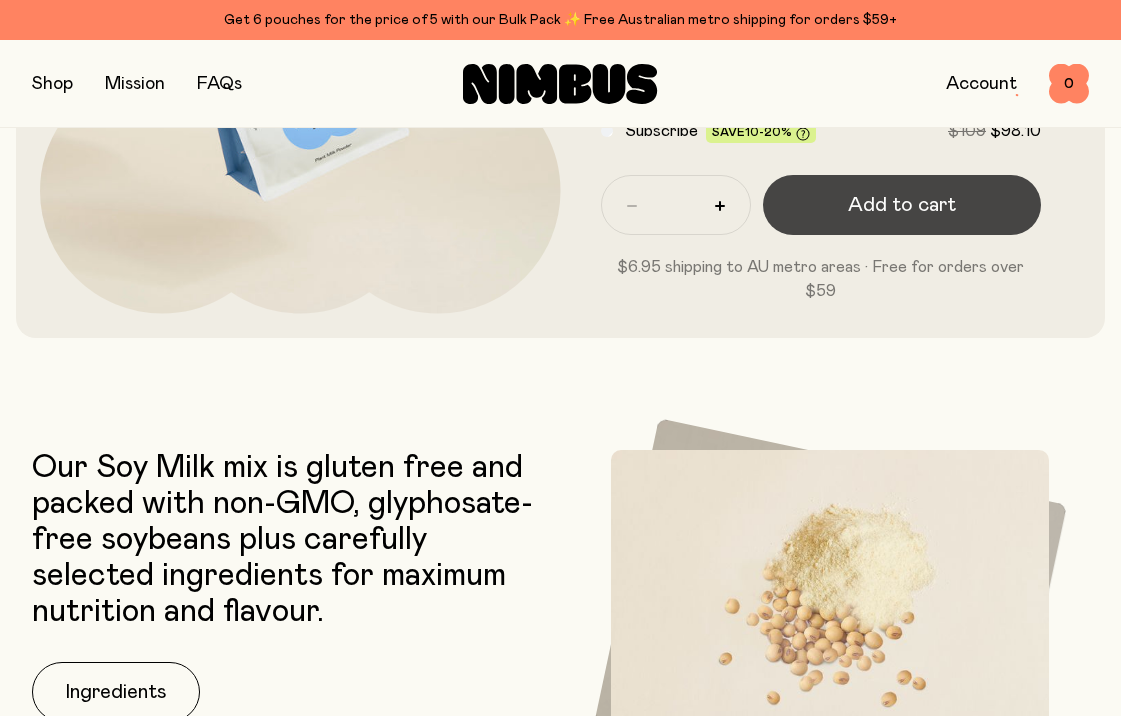 scroll, scrollTop: 306, scrollLeft: 0, axis: vertical 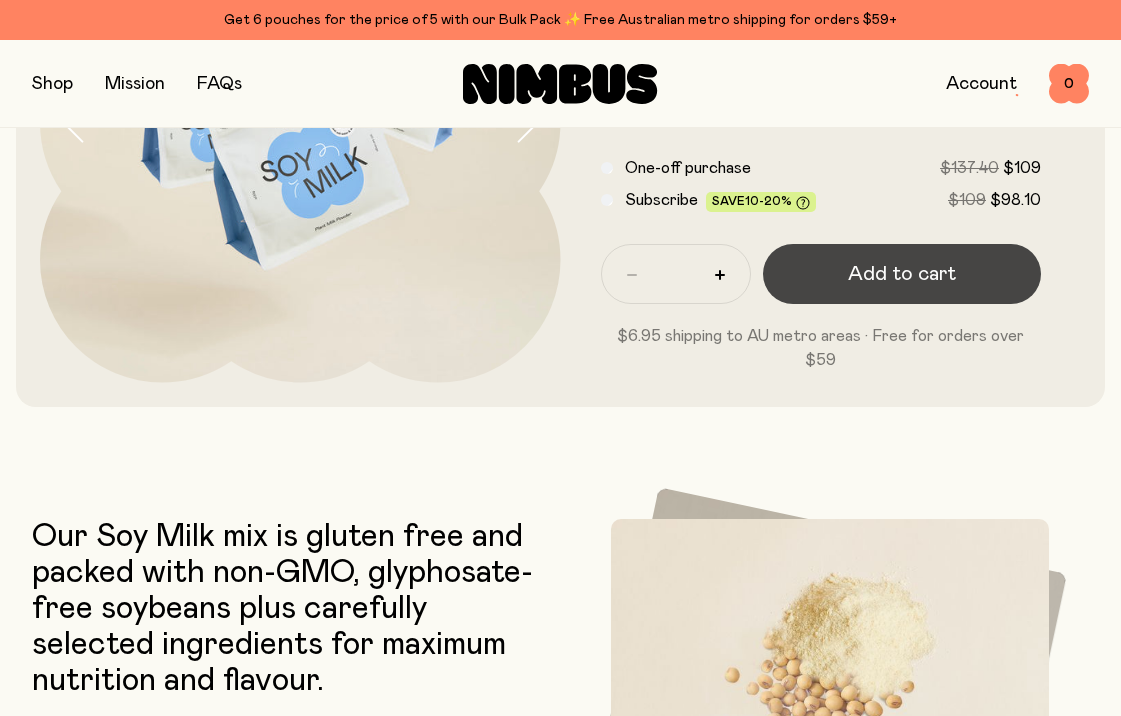 click on "Add to cart" at bounding box center [902, 274] 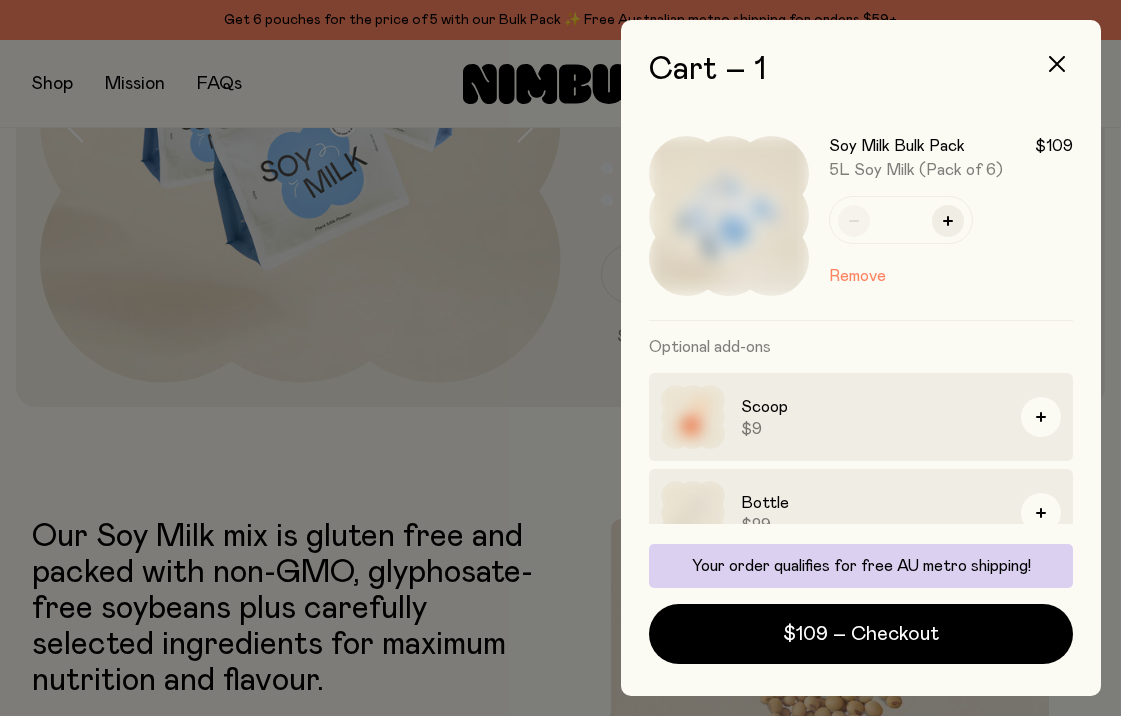 scroll, scrollTop: 0, scrollLeft: 0, axis: both 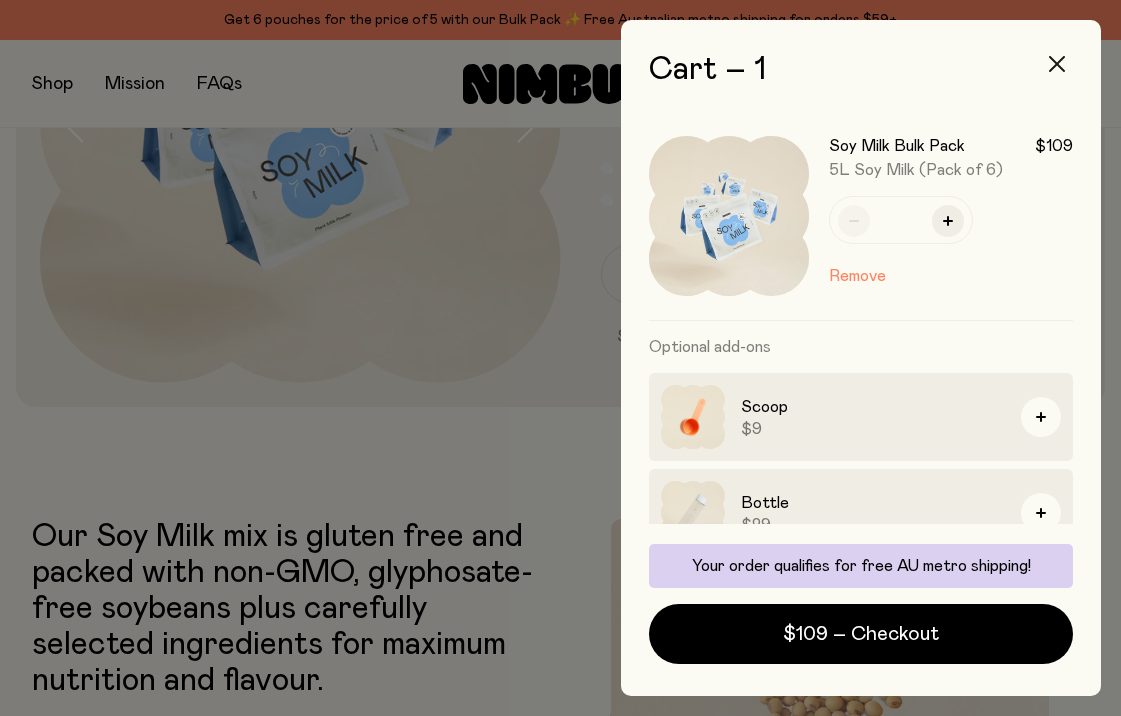 click 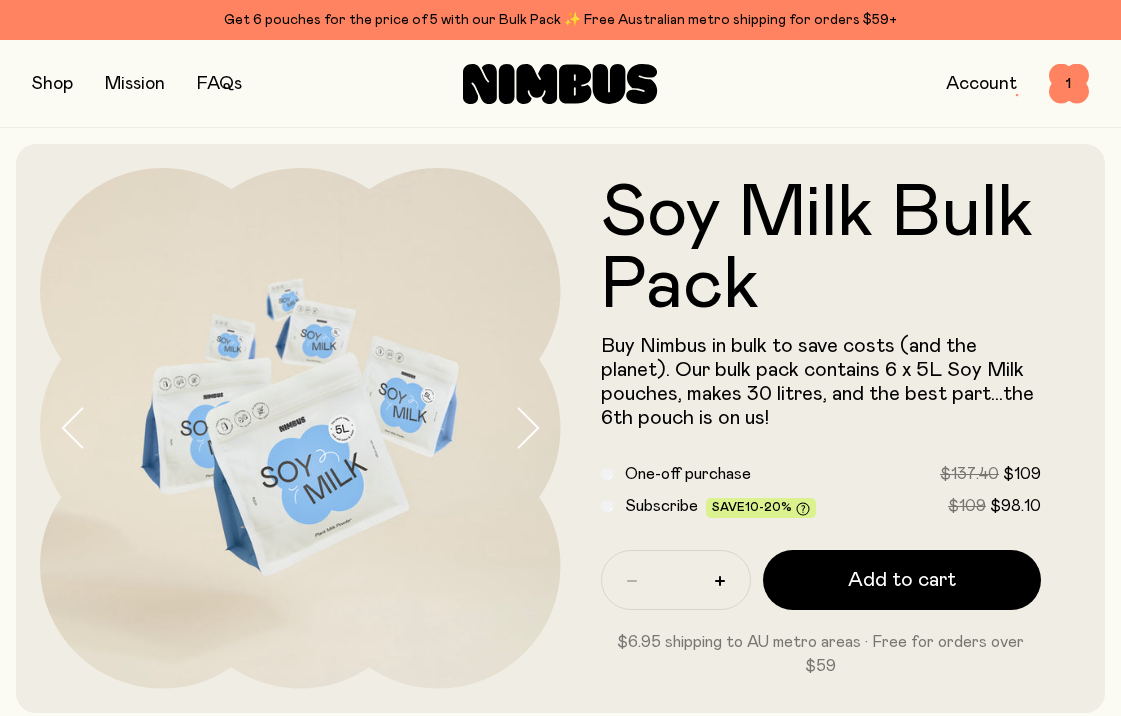 scroll, scrollTop: 306, scrollLeft: 0, axis: vertical 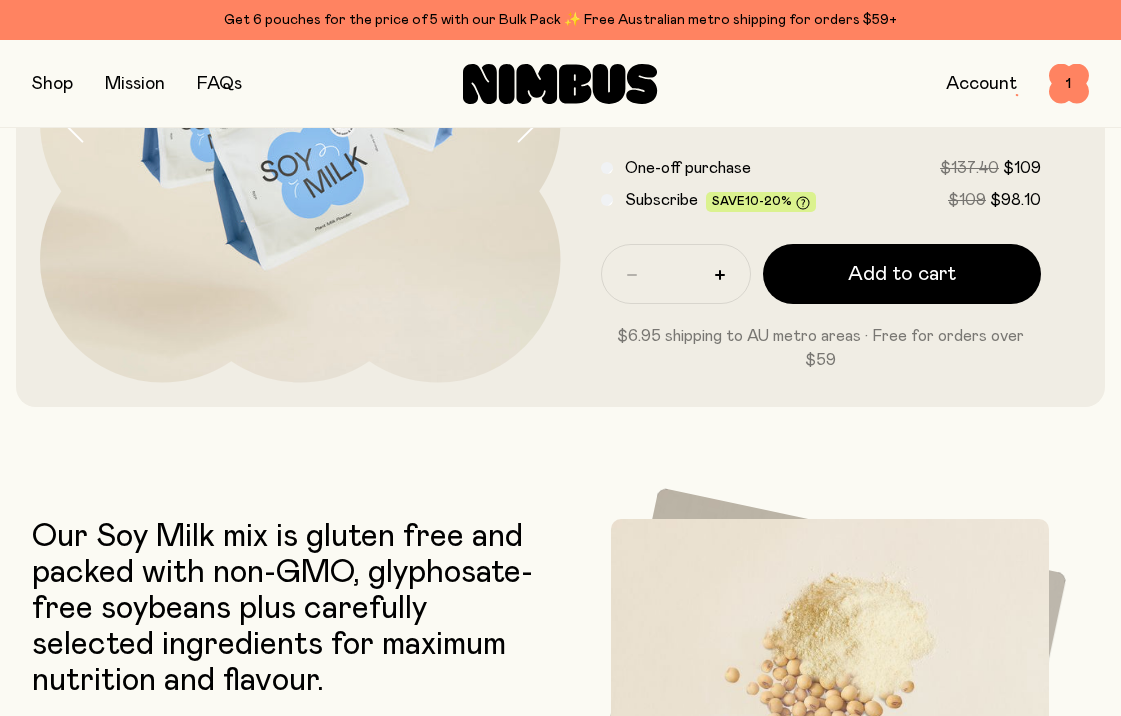 click at bounding box center (52, 84) 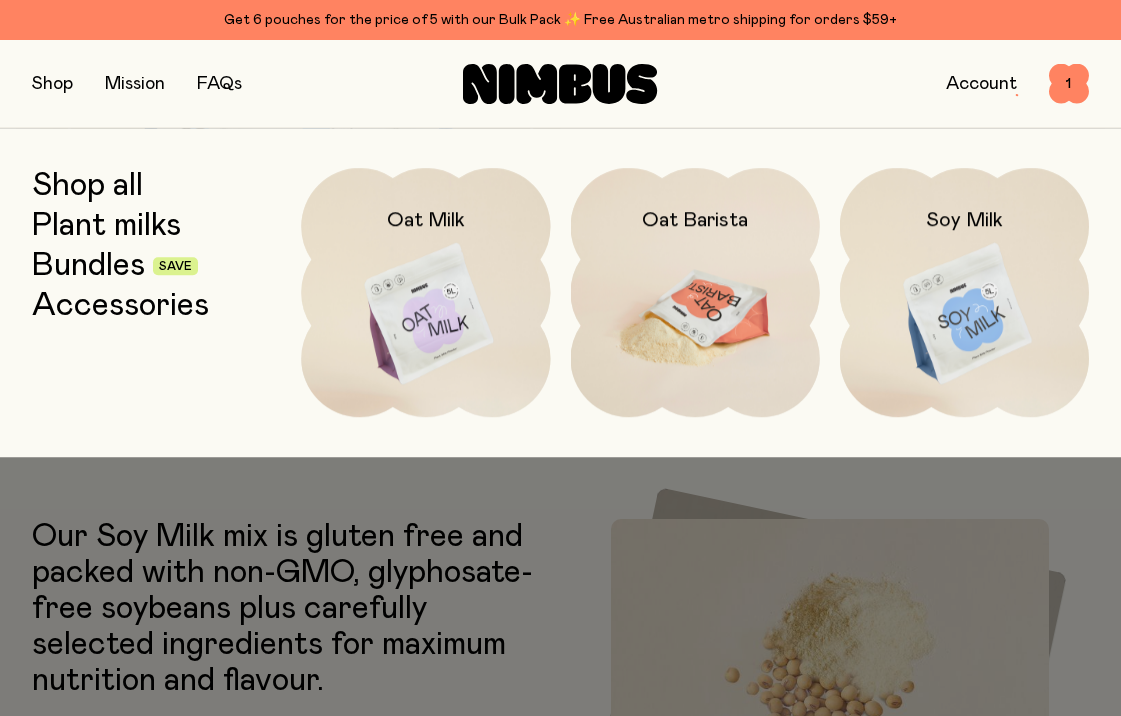 click on "Oat Barista" at bounding box center [695, 200] 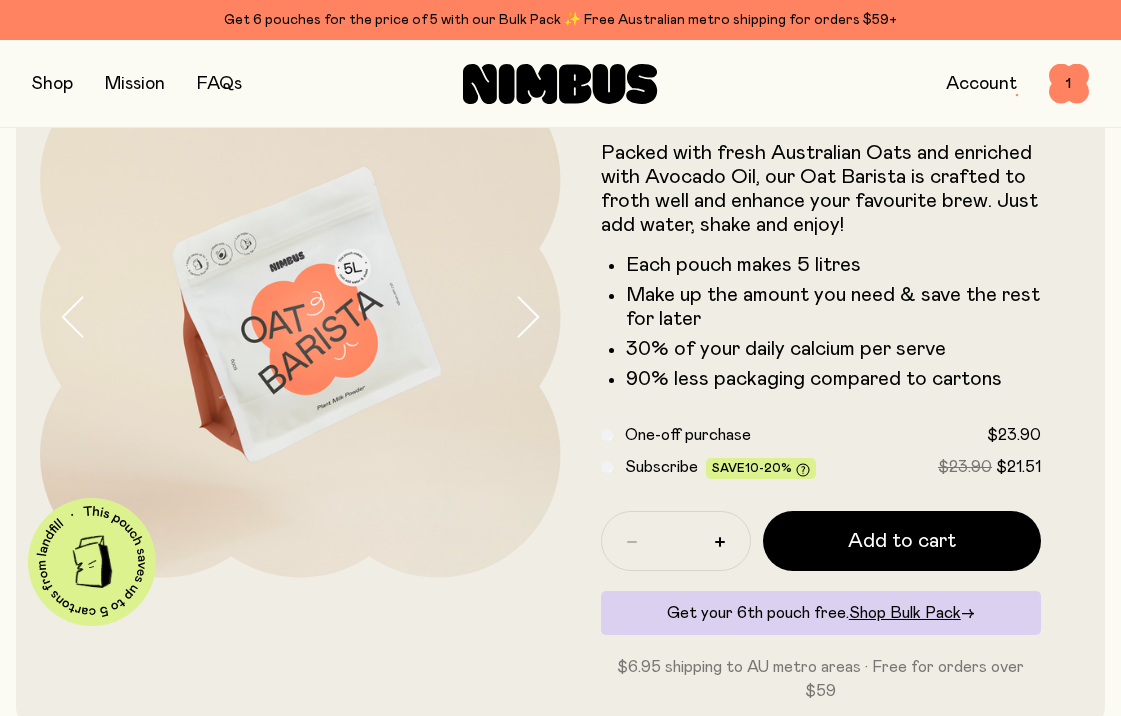 scroll, scrollTop: 113, scrollLeft: 0, axis: vertical 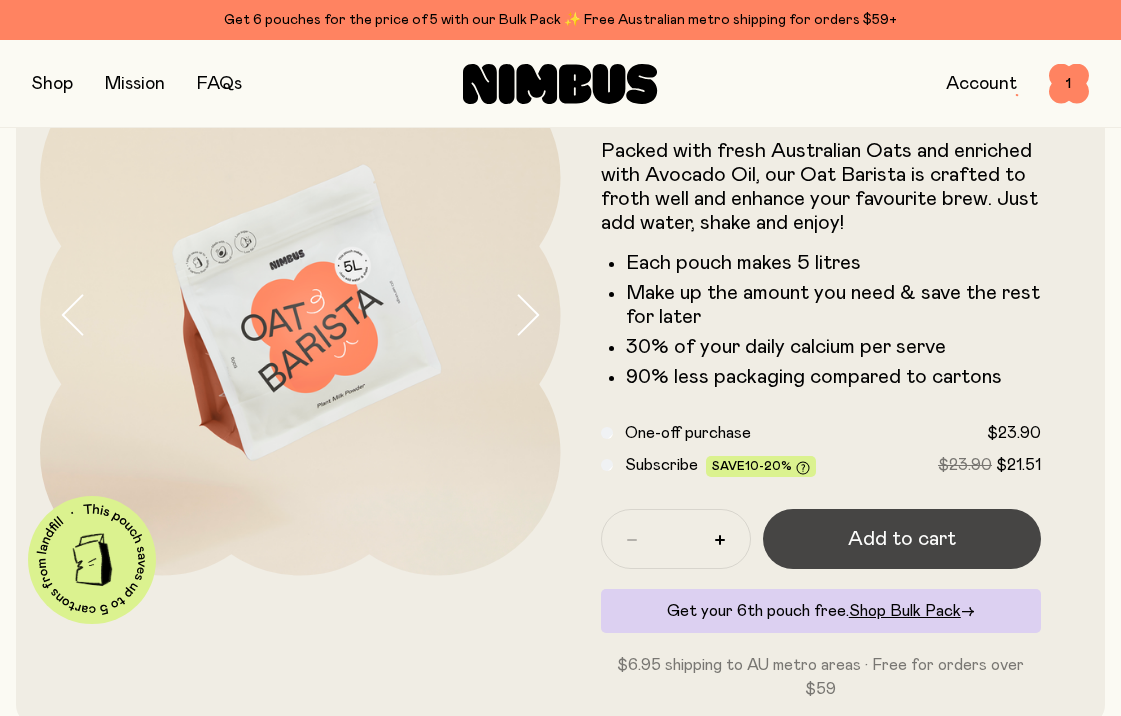 click on "Add to cart" at bounding box center (902, 539) 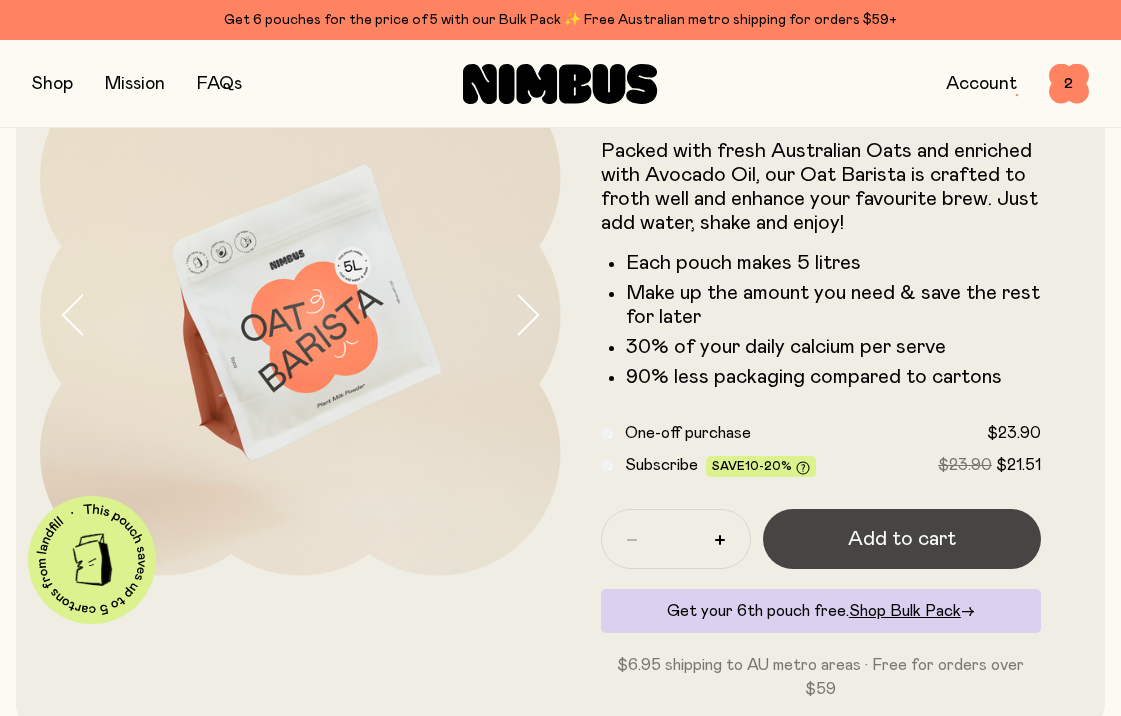 scroll, scrollTop: 0, scrollLeft: 0, axis: both 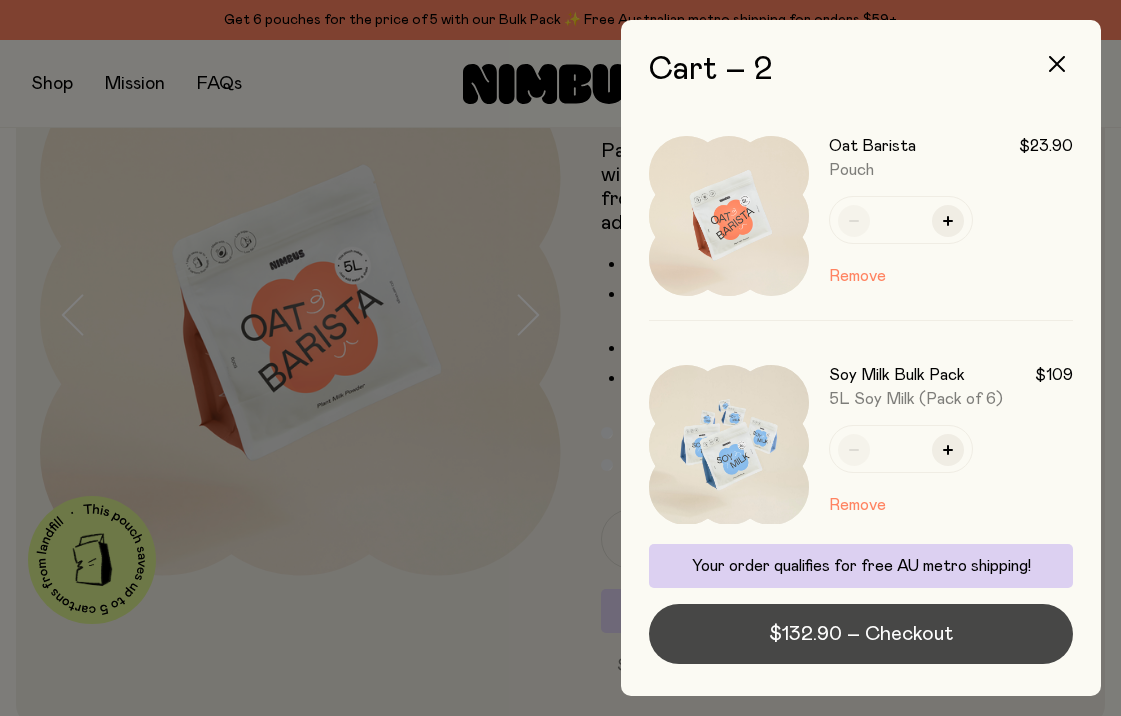 click on "$132.90 – Checkout" at bounding box center (861, 634) 